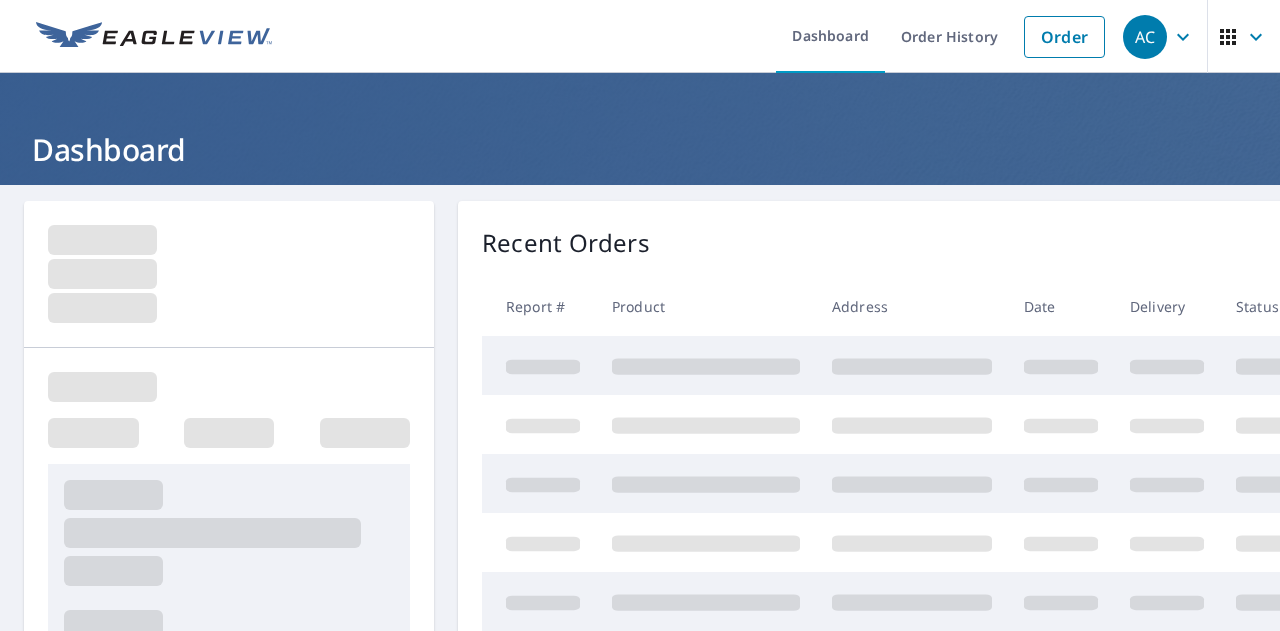 scroll, scrollTop: 0, scrollLeft: 0, axis: both 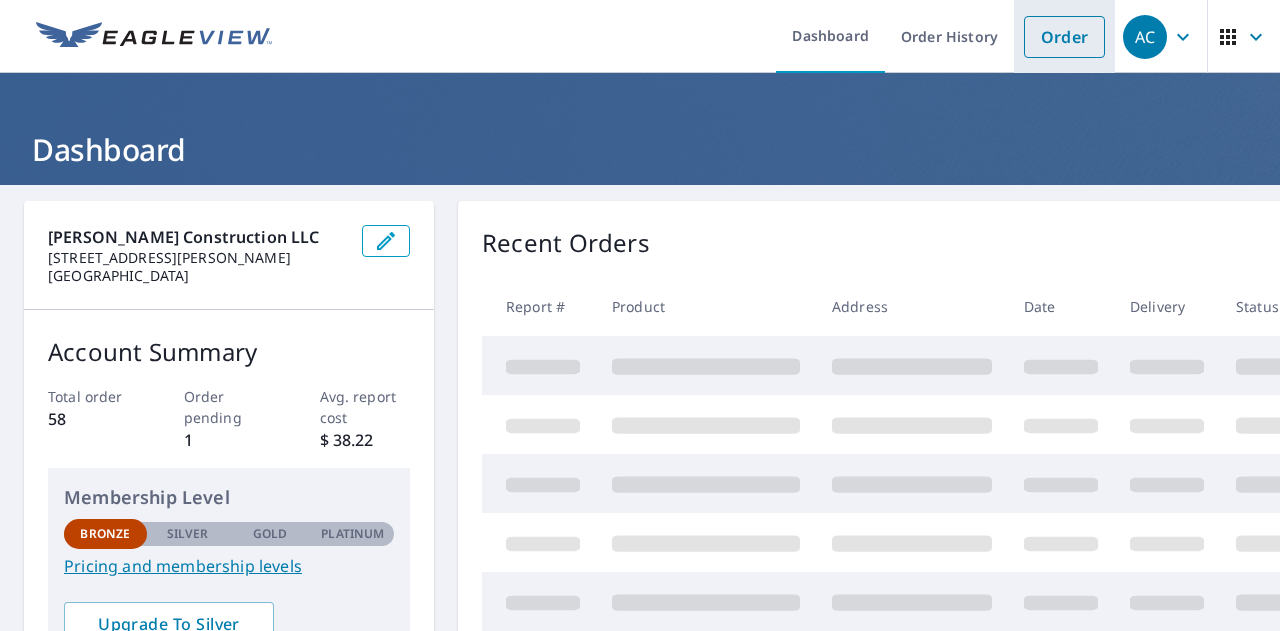 click on "Order" at bounding box center [1064, 37] 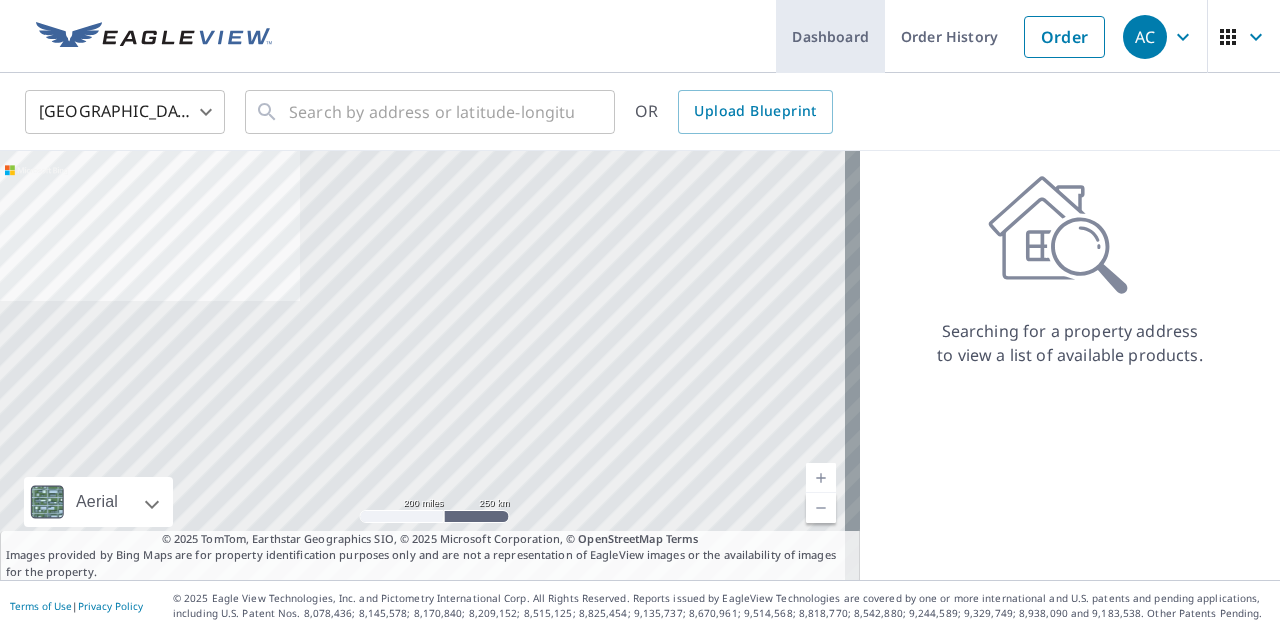 click on "Dashboard" at bounding box center [830, 36] 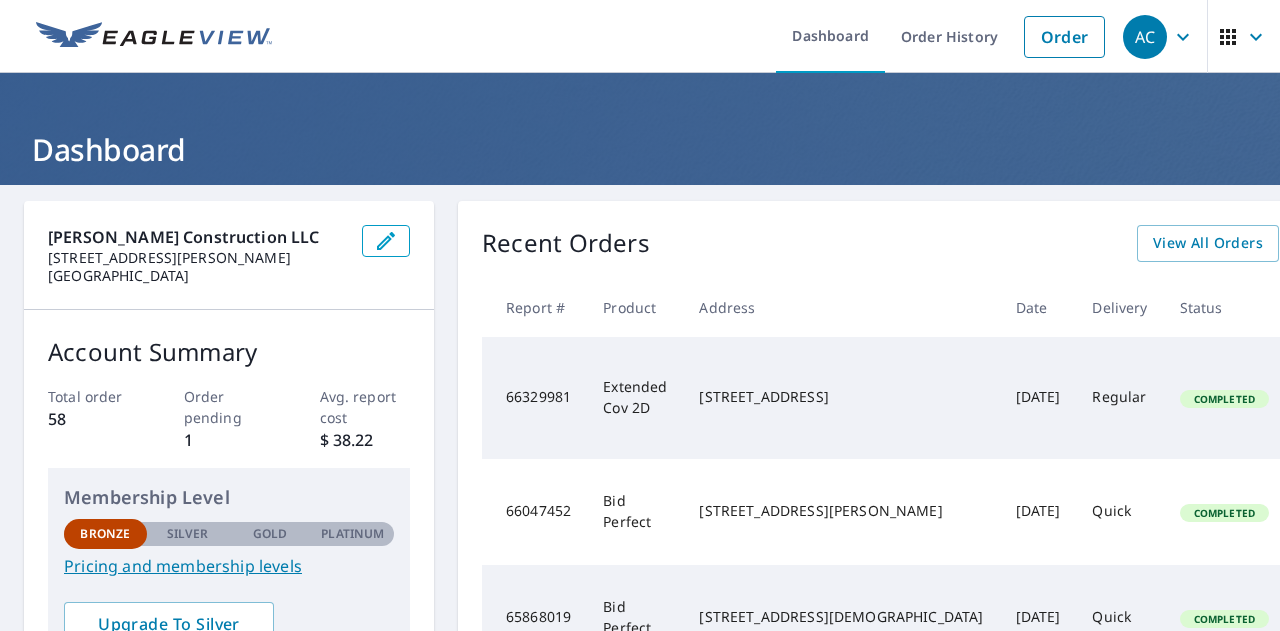 click on "Platinum" at bounding box center (352, 534) 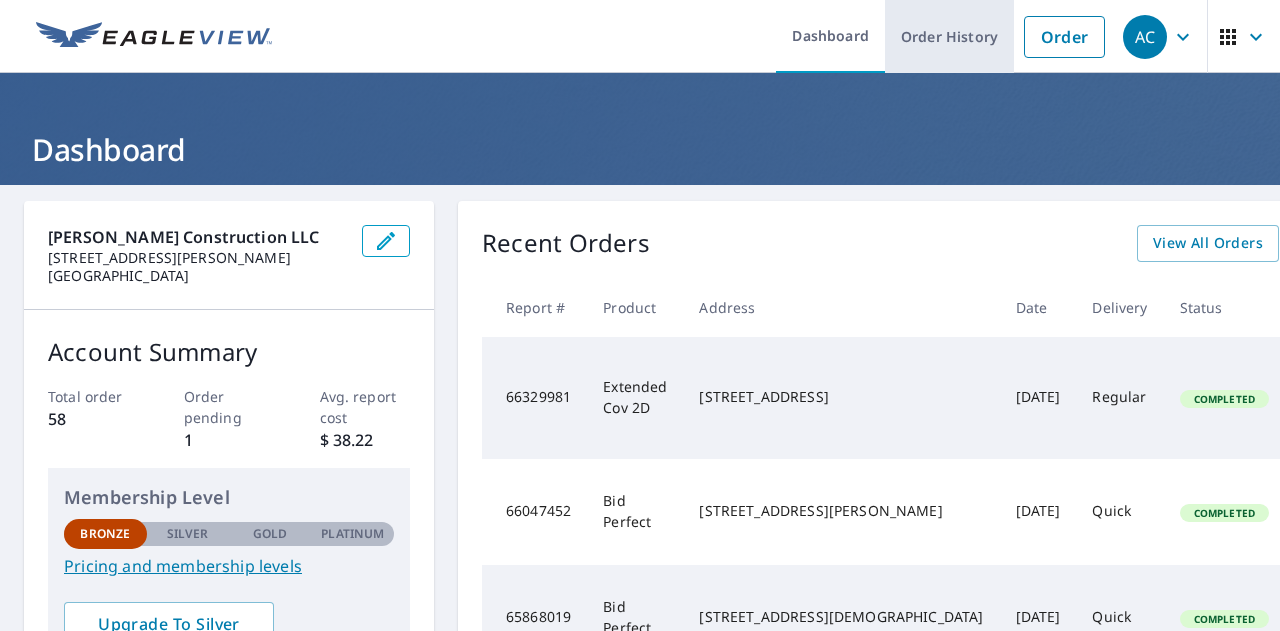 click on "Order History" at bounding box center (949, 36) 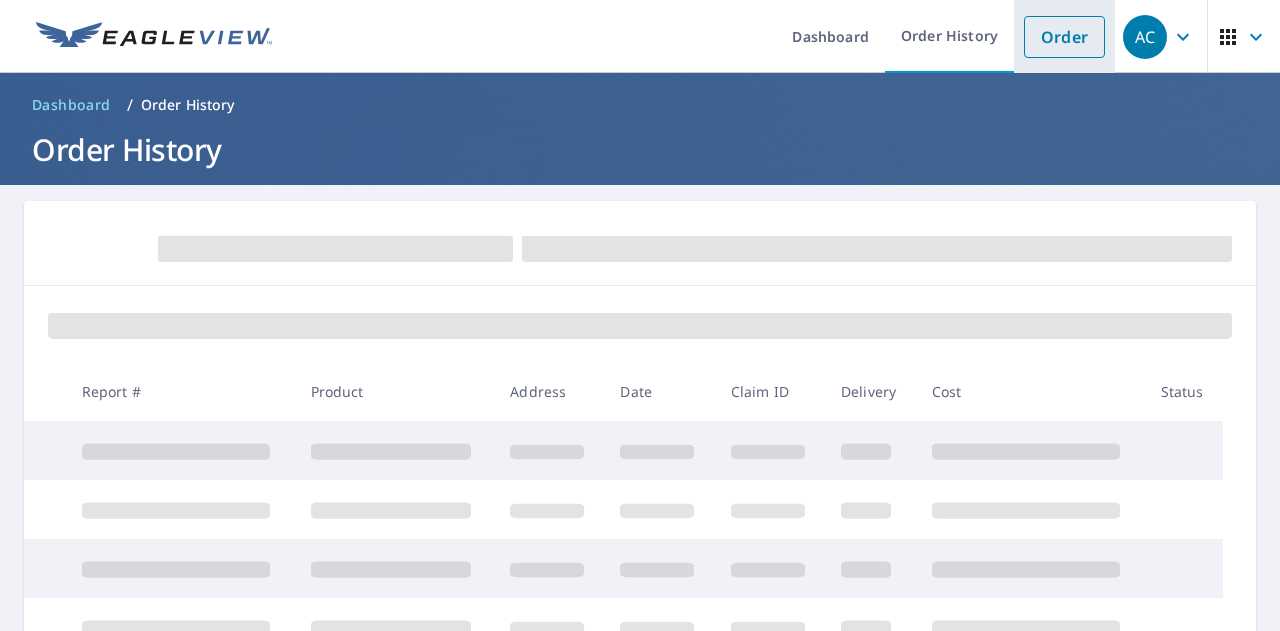 click on "Order" at bounding box center (1064, 37) 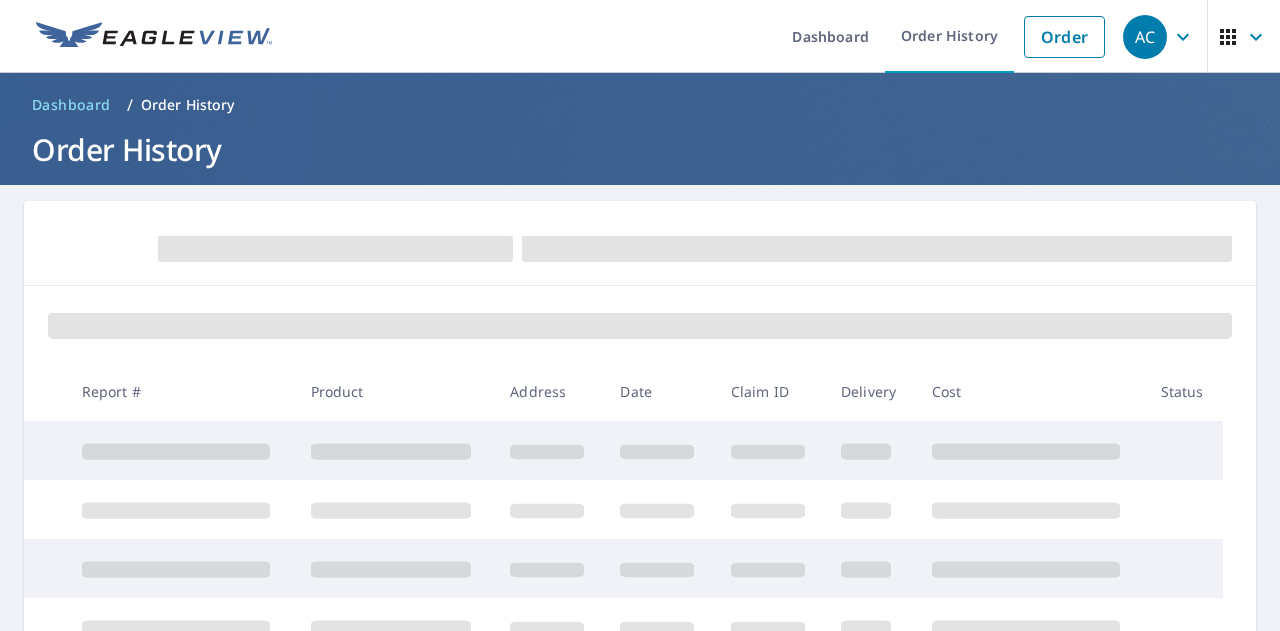click on "Order History" at bounding box center [640, 149] 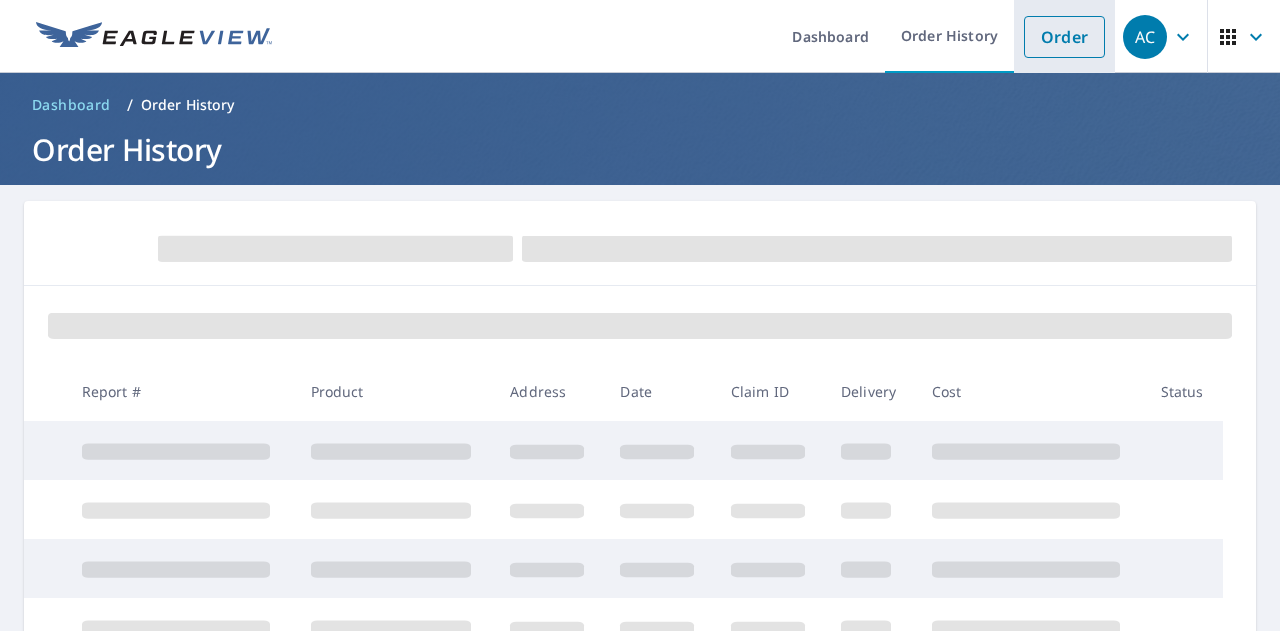 click on "Order" at bounding box center (1064, 37) 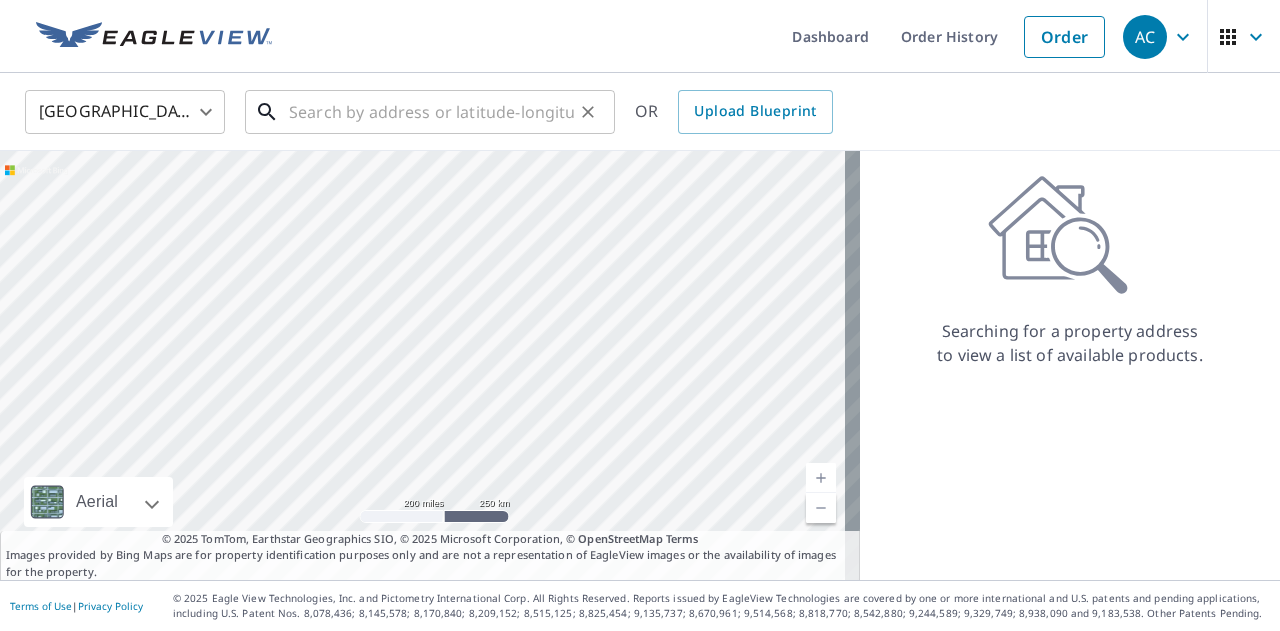 click at bounding box center (431, 112) 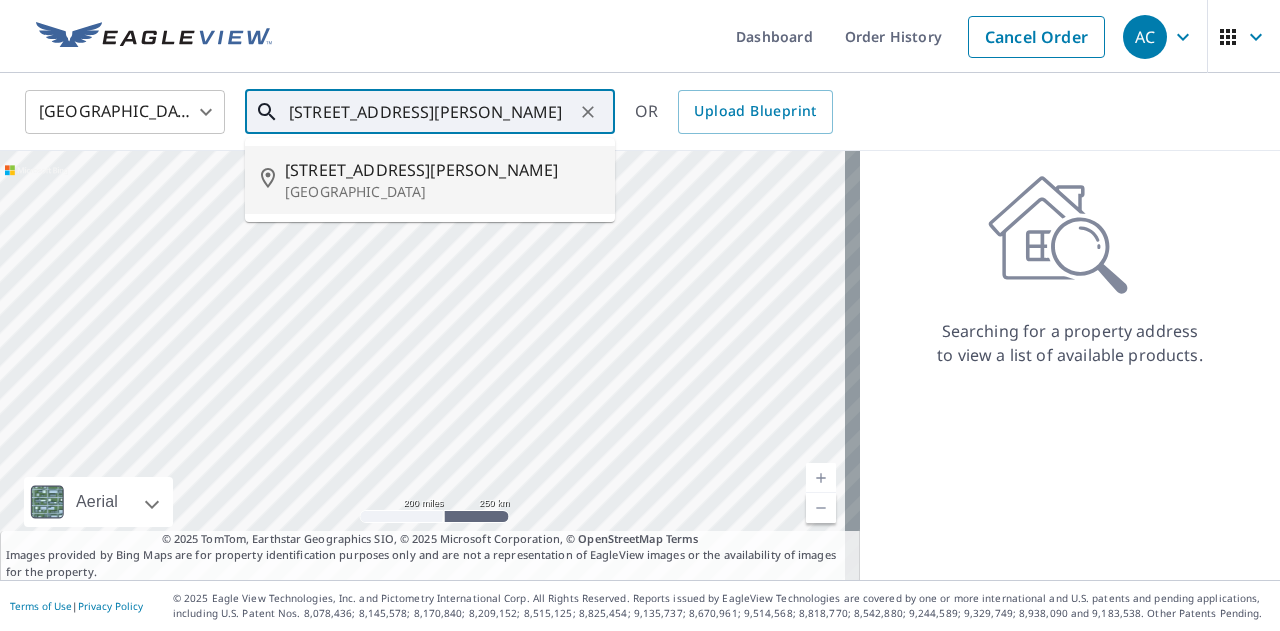 click on "725 Church Hill Rd" at bounding box center (442, 170) 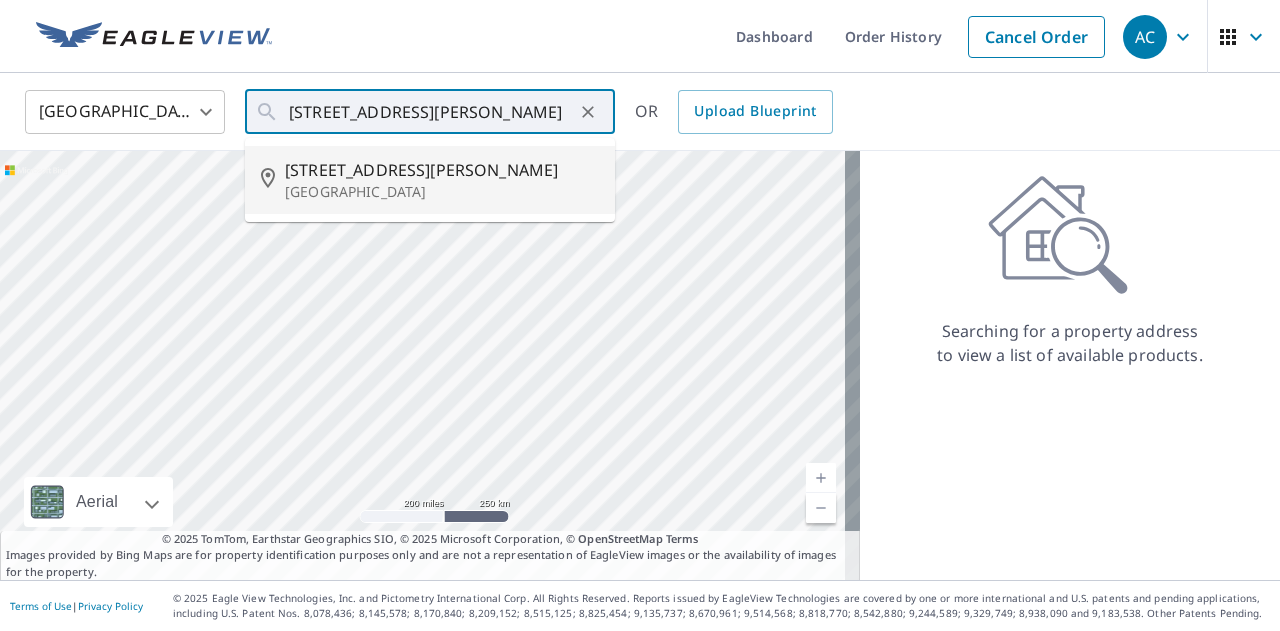 type on "725 Church Hill Rd Centreville, MD 21617" 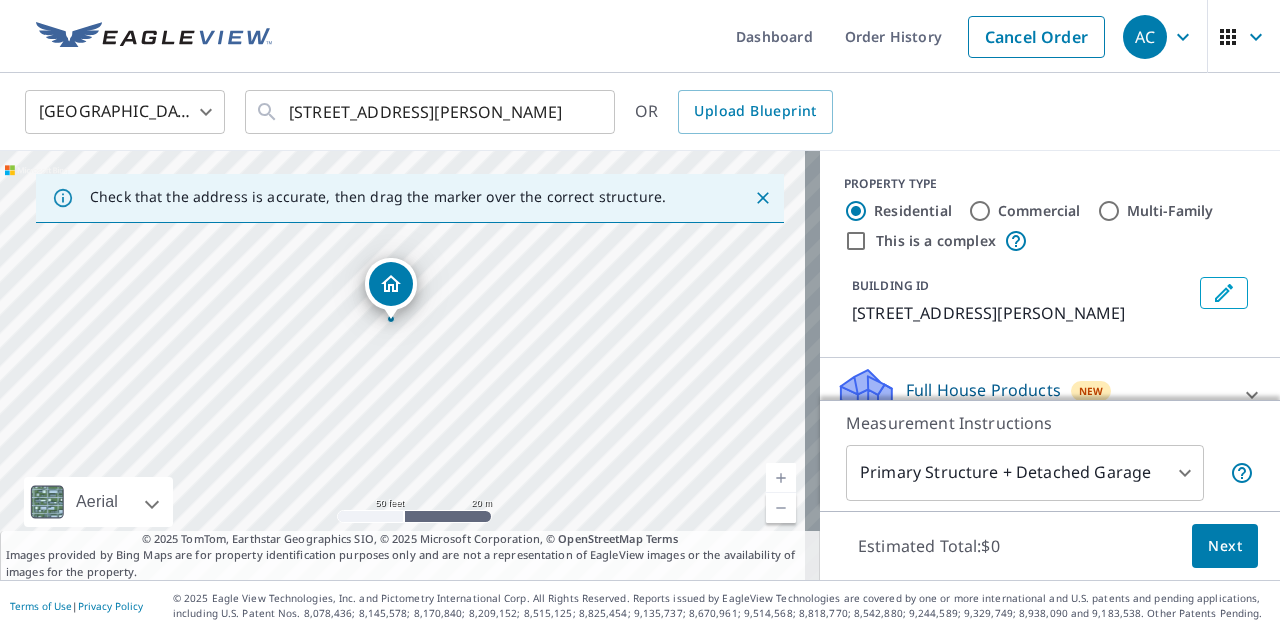 drag, startPoint x: 407, startPoint y: 287, endPoint x: 390, endPoint y: 288, distance: 17.029387 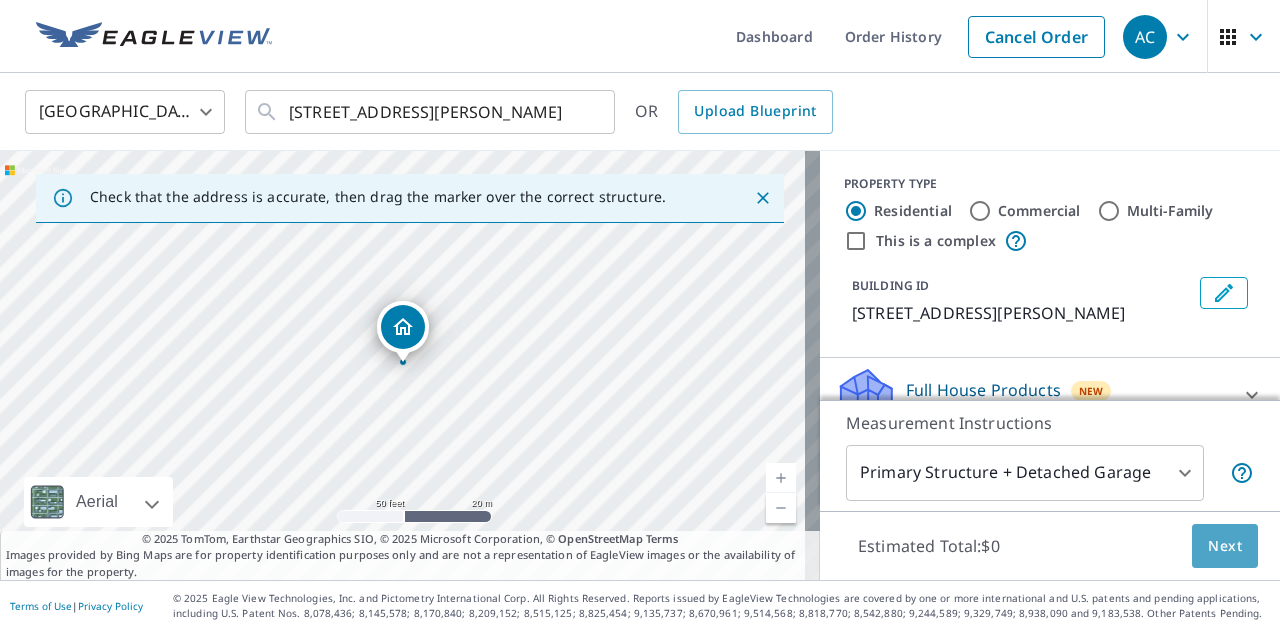 click on "Next" at bounding box center [1225, 546] 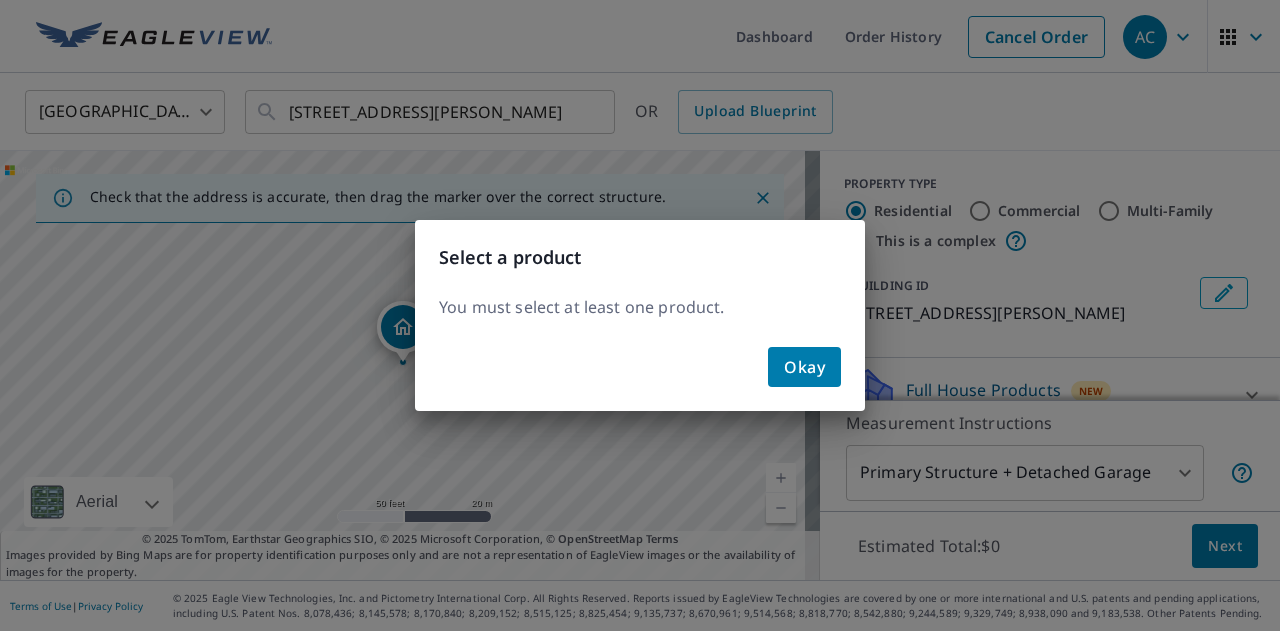 click on "Okay" at bounding box center (804, 367) 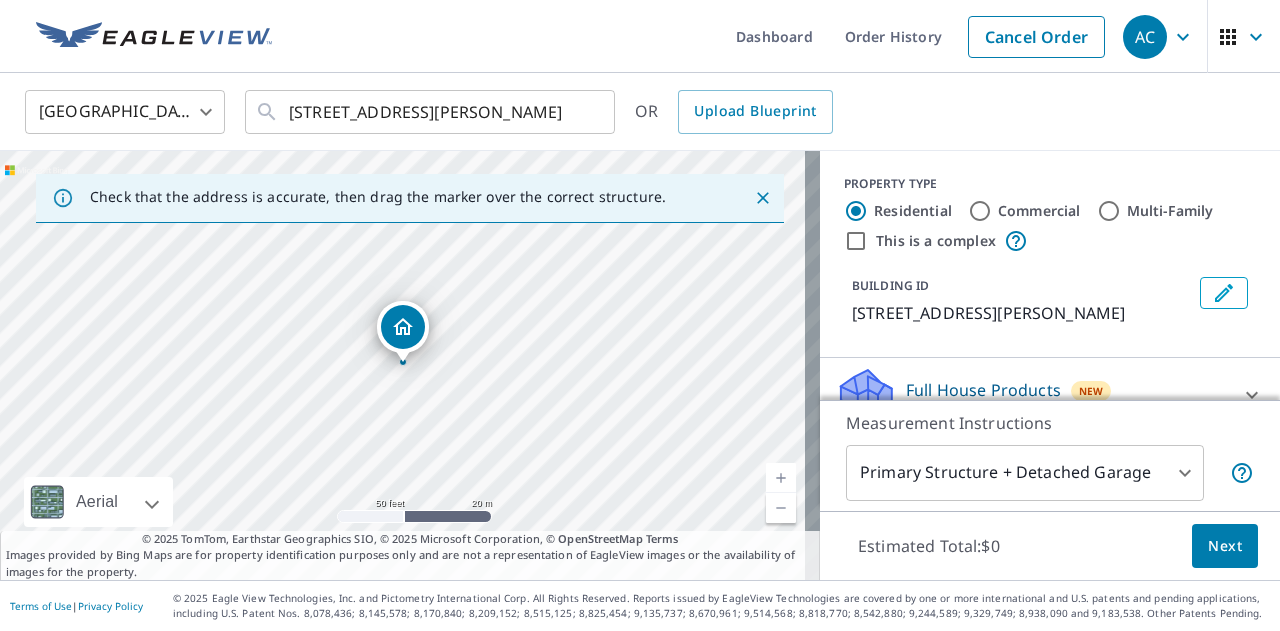 click on "AC AC
Dashboard Order History Cancel Order AC United States US ​ 725 Church Hill Rd Centreville, MD 21617 ​ OR Upload Blueprint Check that the address is accurate, then drag the marker over the correct structure. 725 Church Hill Rd Centreville, MD 21617 Aerial Road A standard road map Aerial A detailed look from above Labels Labels 50 feet 20 m © 2025 TomTom, © Vexcel Imaging, © 2025 Microsoft Corporation,  © OpenStreetMap Terms © 2025 TomTom, Earthstar Geographics SIO, © 2025 Microsoft Corporation, ©   OpenStreetMap   Terms Images provided by Bing Maps are for property identification purposes only and are not a representation of EagleView images or the availability of images for the property. PROPERTY TYPE Residential Commercial Multi-Family This is a complex BUILDING ID 725 Church Hill Rd, Centreville, MD, 21617 Full House Products New Full House™ $105 Roof Products New Premium $32.75 - $87 QuickSquares™ $18 Gutter $13.75 Bid Perfect™ $18 Solar Products New Inform Essentials+ $63.25 1" at bounding box center [640, 315] 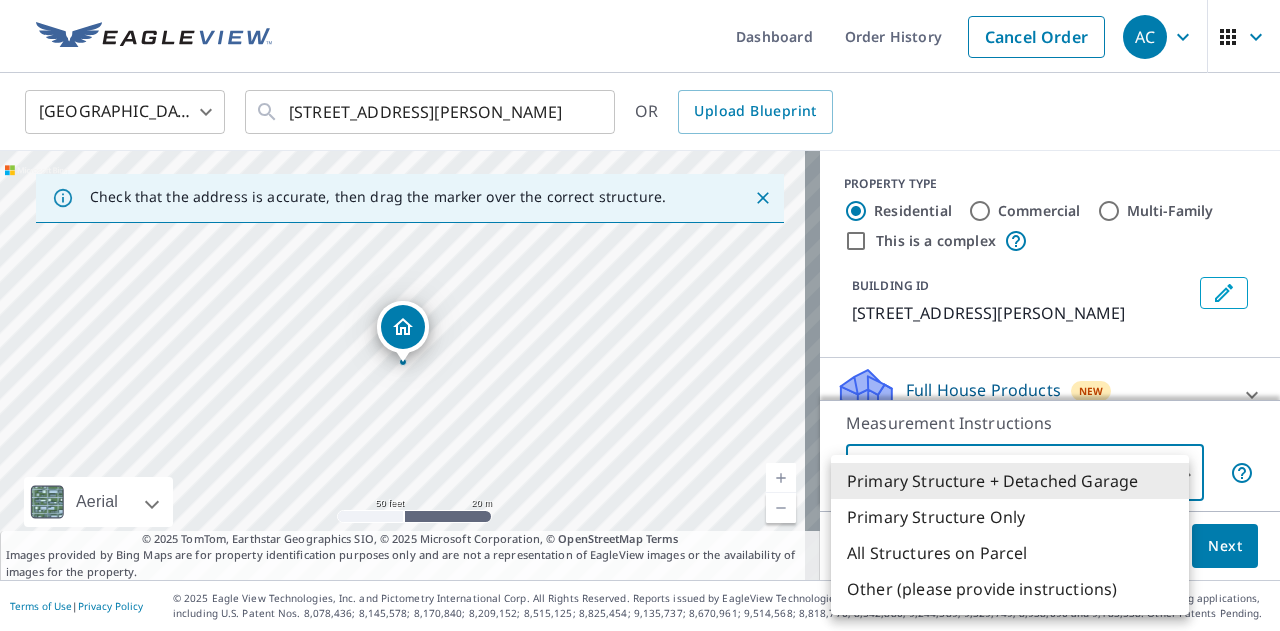 click on "Primary Structure + Detached Garage" at bounding box center [1010, 481] 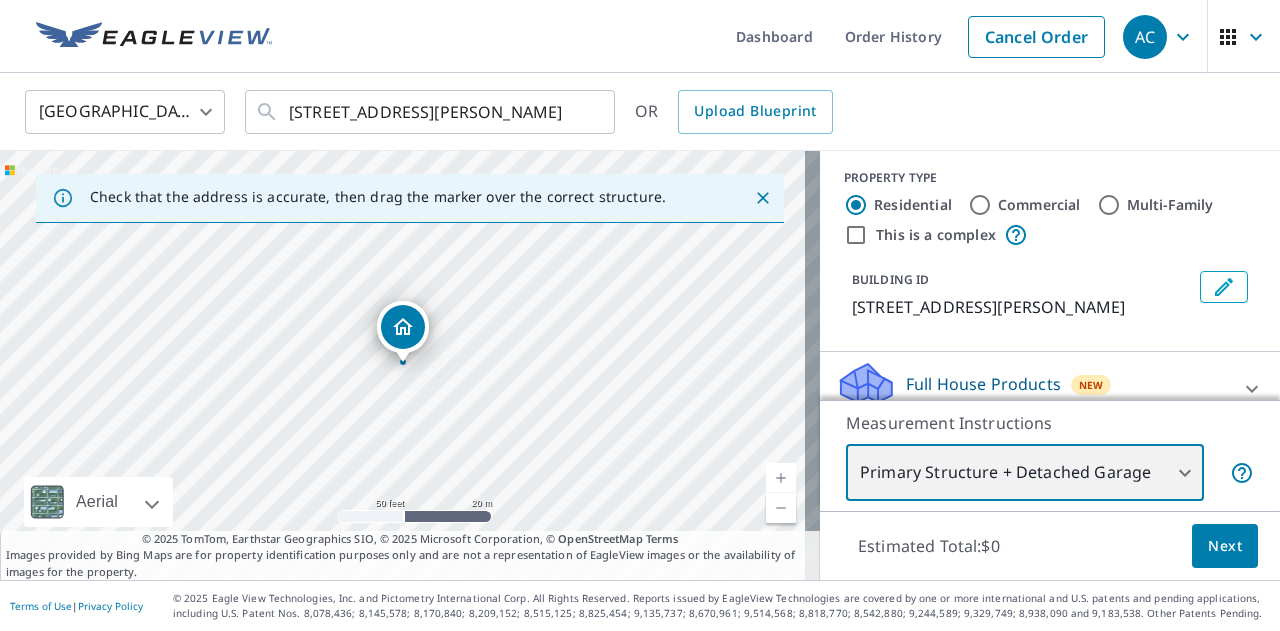 scroll, scrollTop: 0, scrollLeft: 0, axis: both 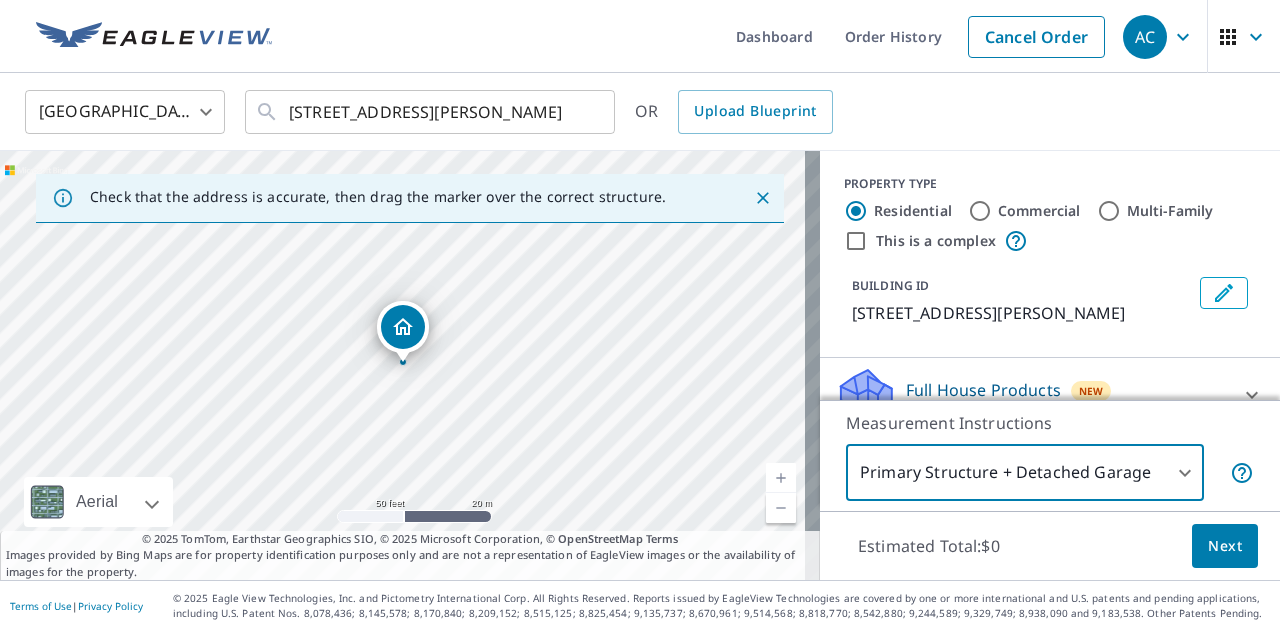 click on "This is a complex" at bounding box center (1050, 241) 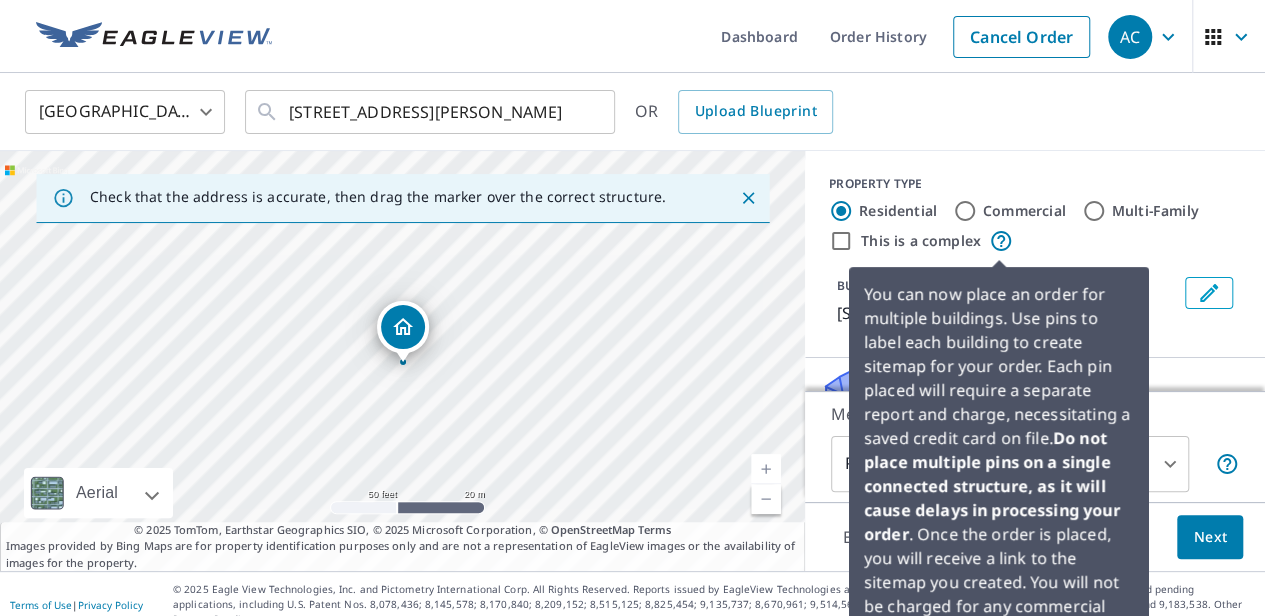 click 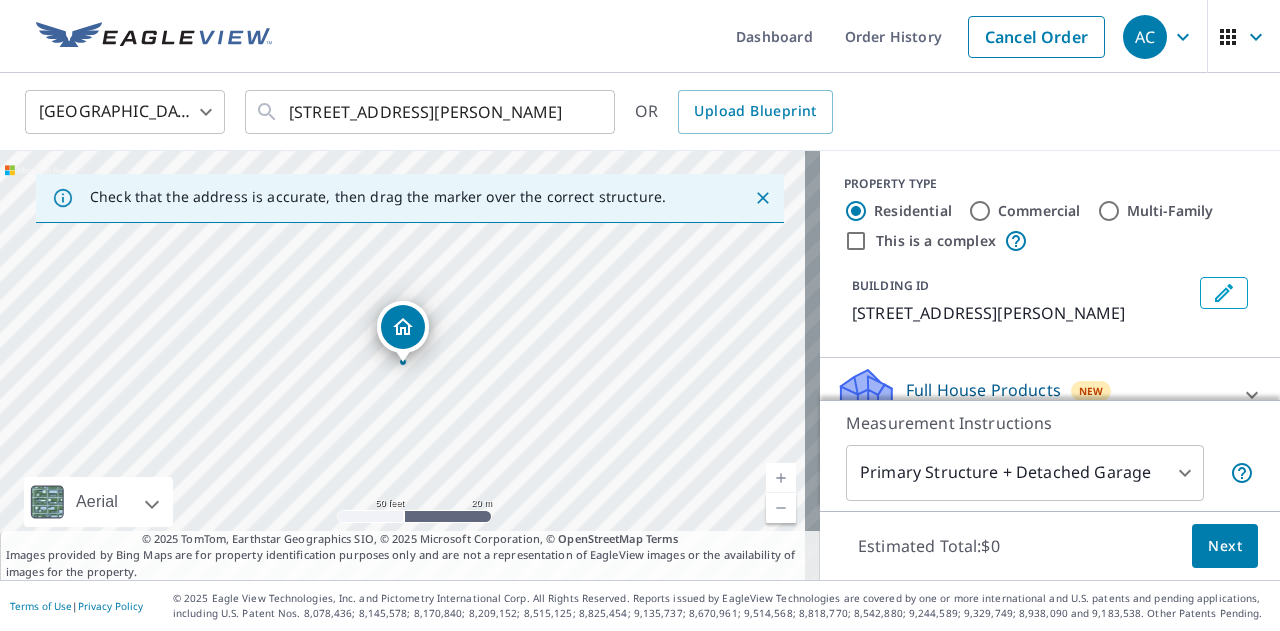 click on "This is a complex" at bounding box center [1050, 241] 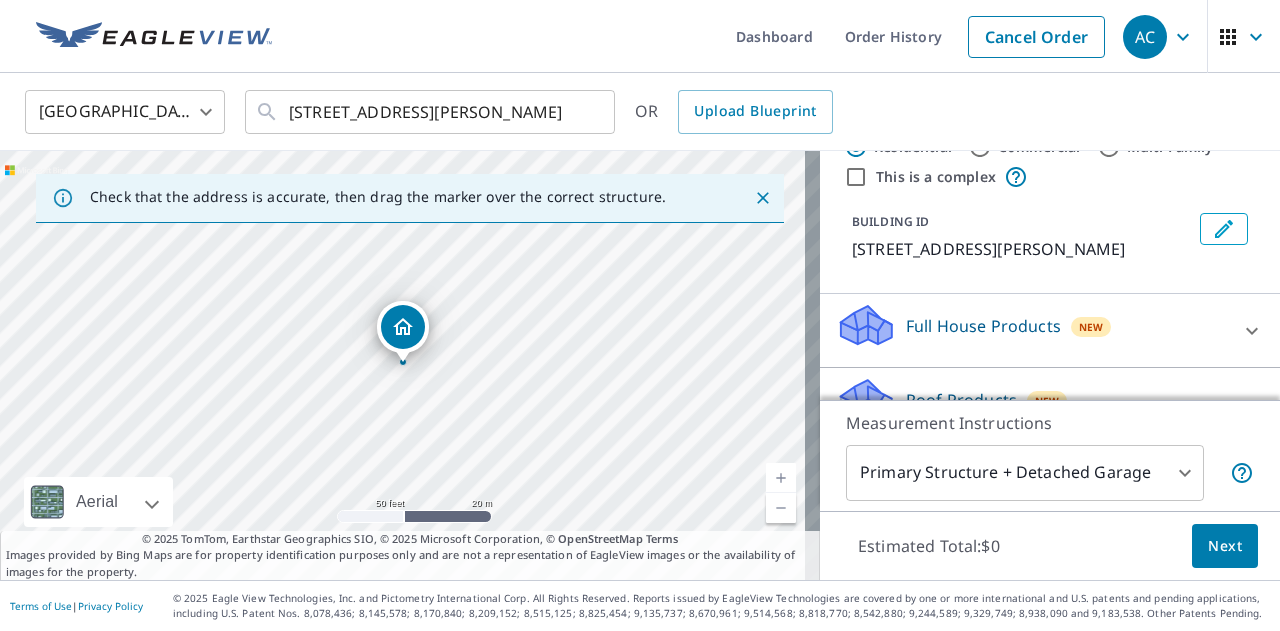 scroll, scrollTop: 251, scrollLeft: 0, axis: vertical 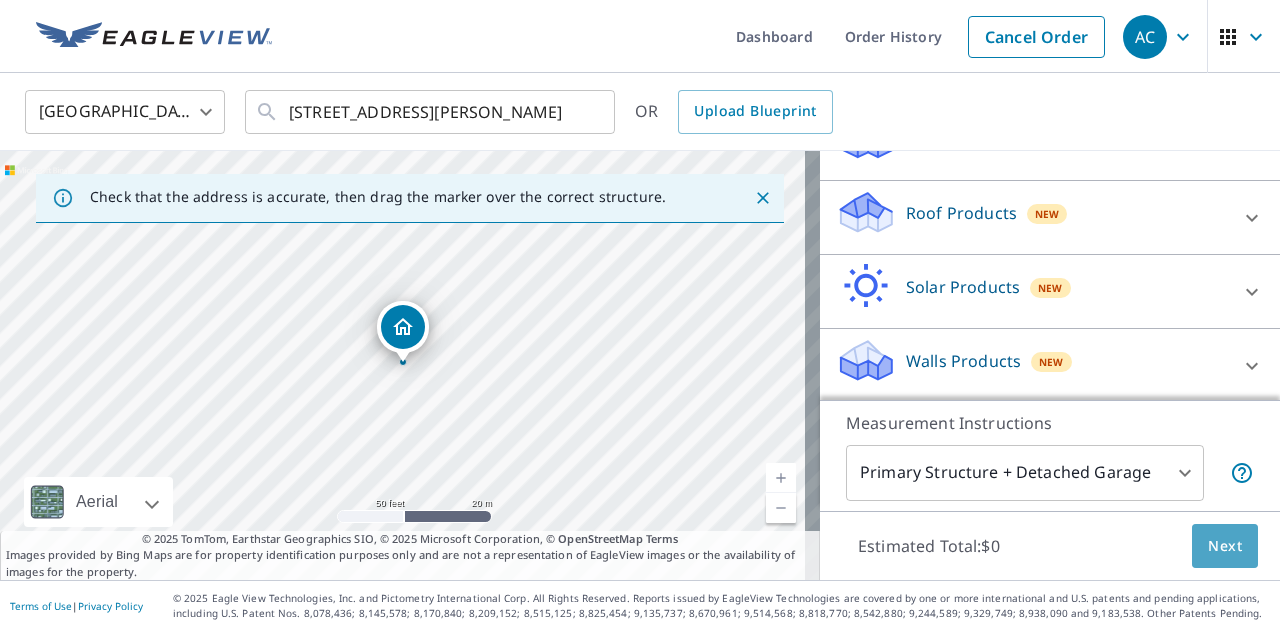 click on "Next" at bounding box center (1225, 546) 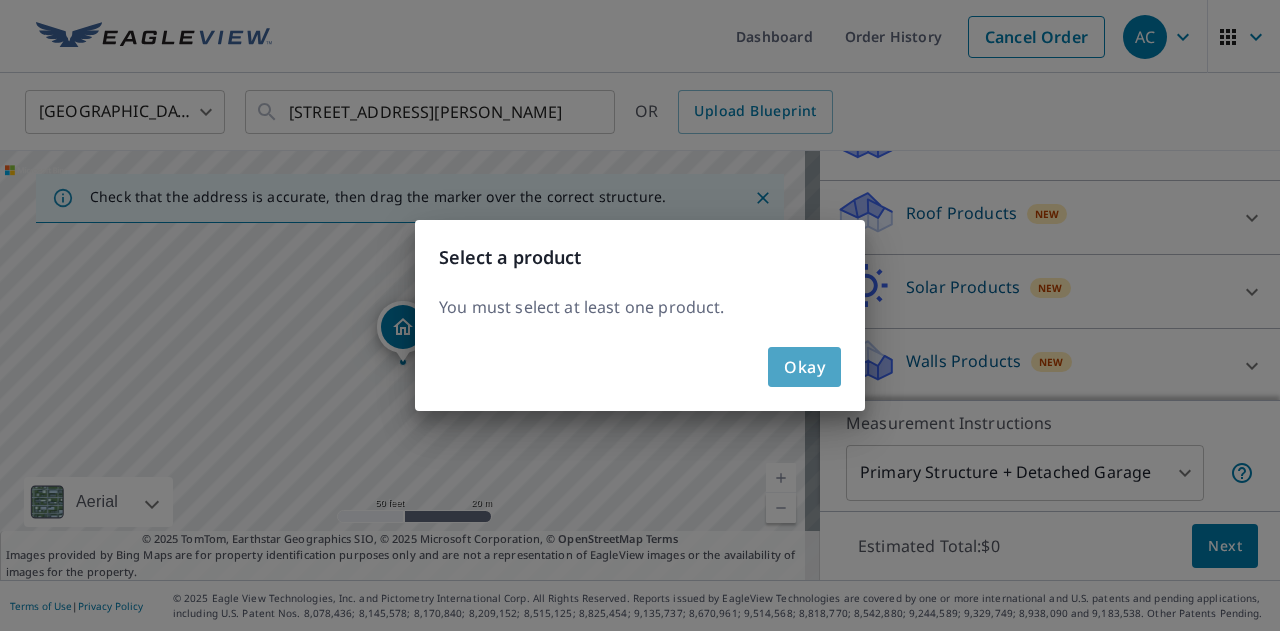 click on "Okay" at bounding box center (804, 367) 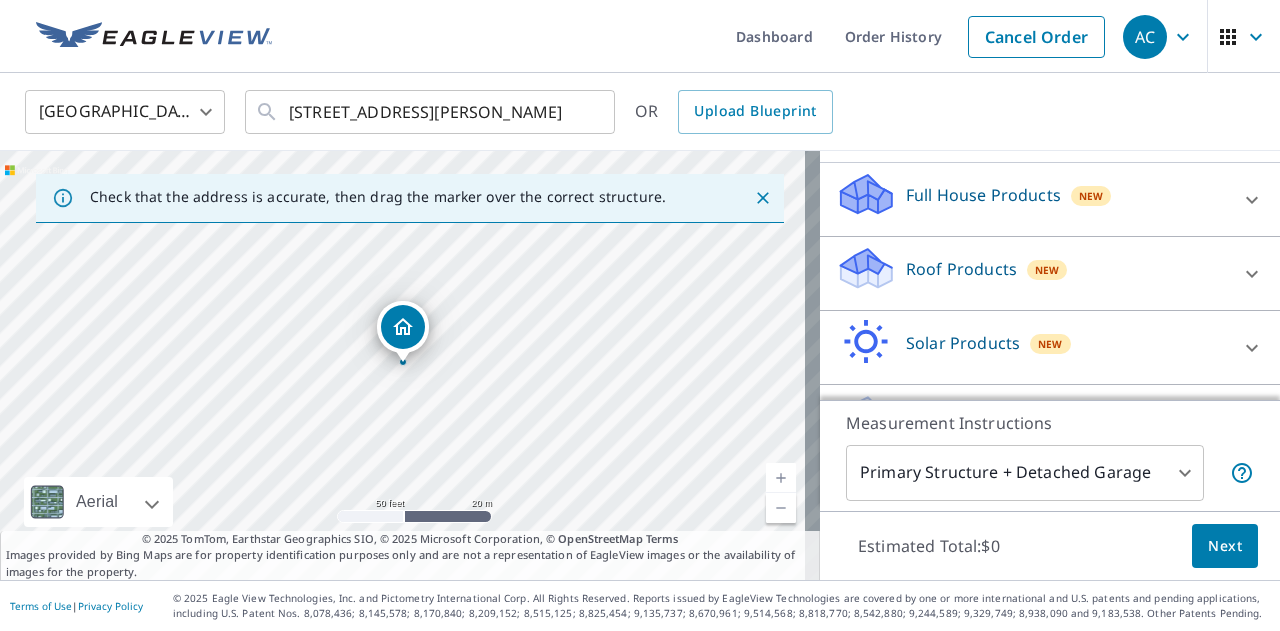scroll, scrollTop: 202, scrollLeft: 0, axis: vertical 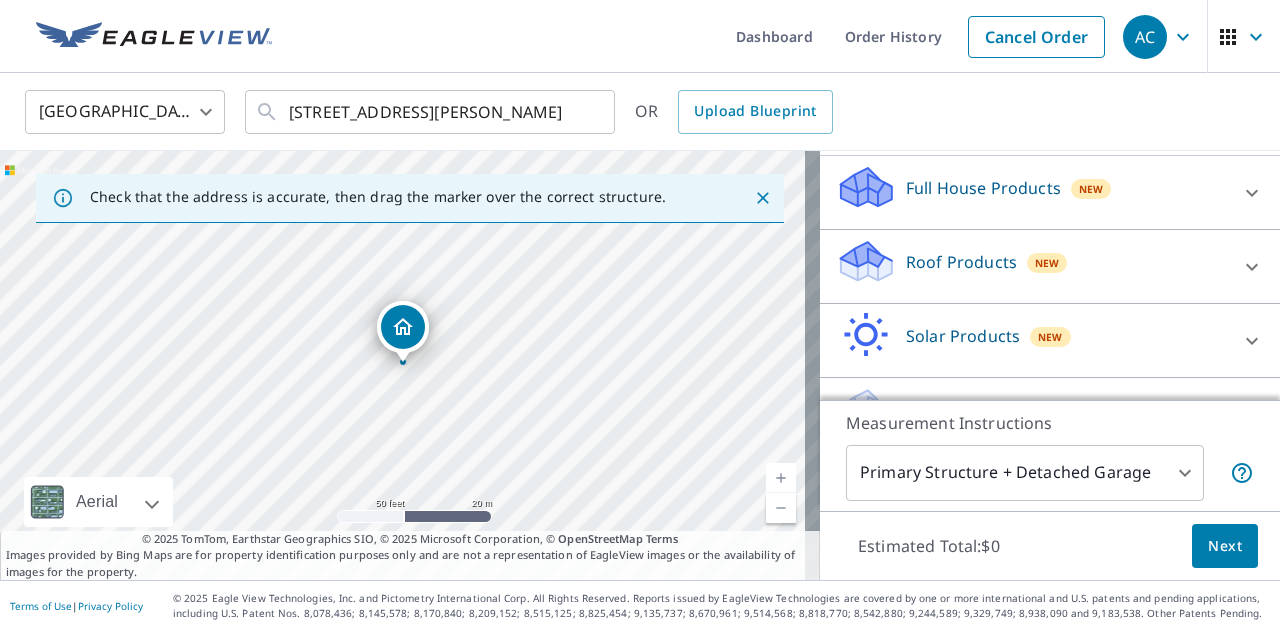 click 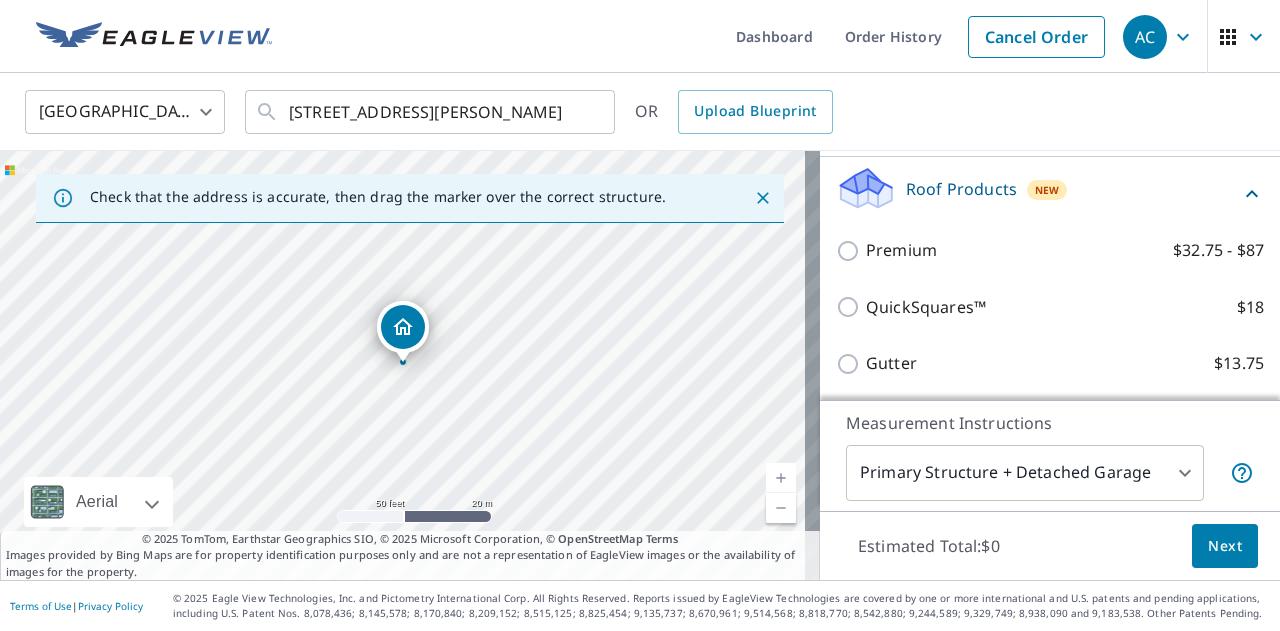 scroll, scrollTop: 282, scrollLeft: 0, axis: vertical 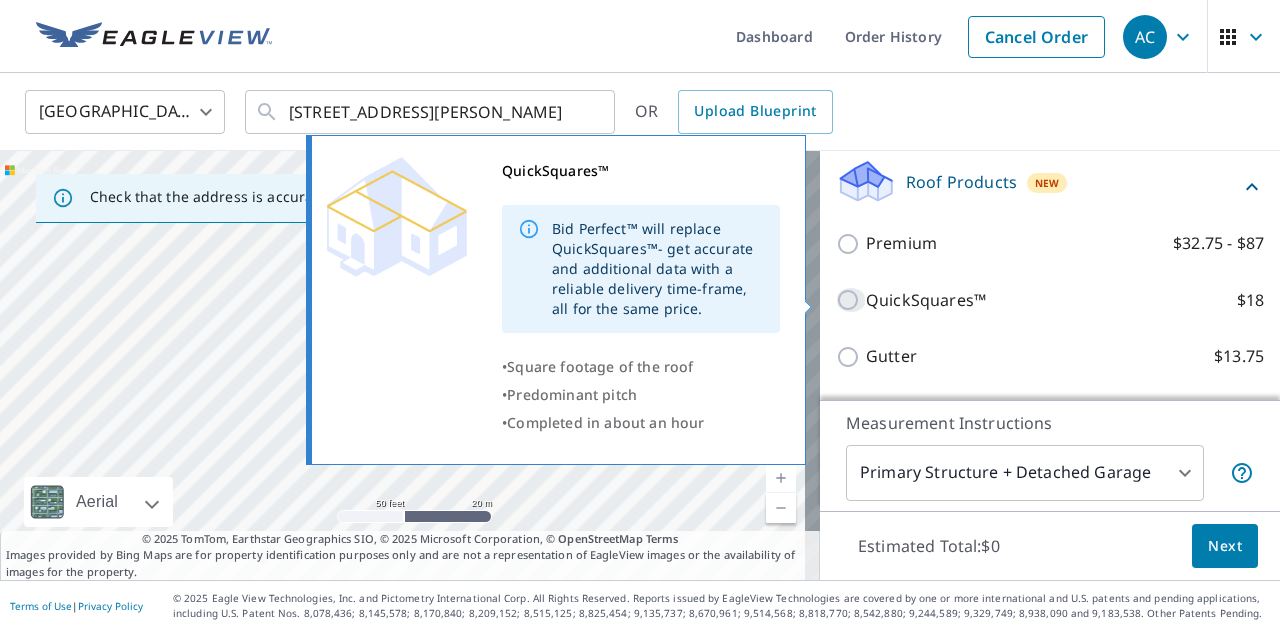 click on "QuickSquares™ $18" at bounding box center [851, 300] 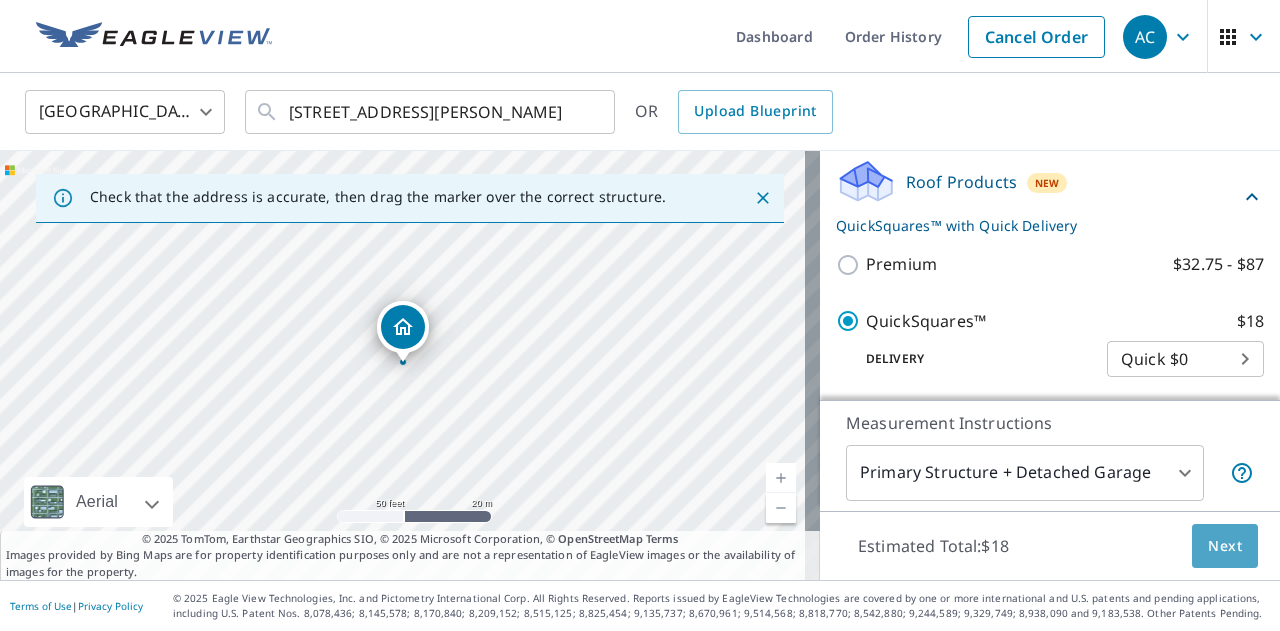 click on "Next" at bounding box center (1225, 546) 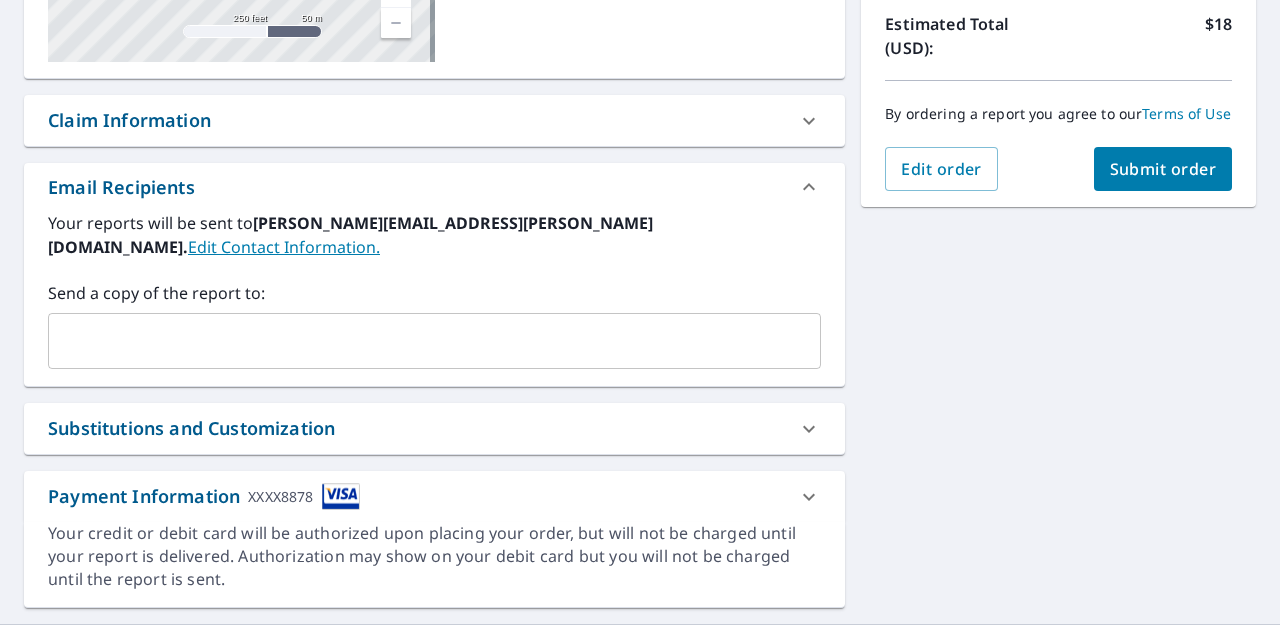 scroll, scrollTop: 472, scrollLeft: 0, axis: vertical 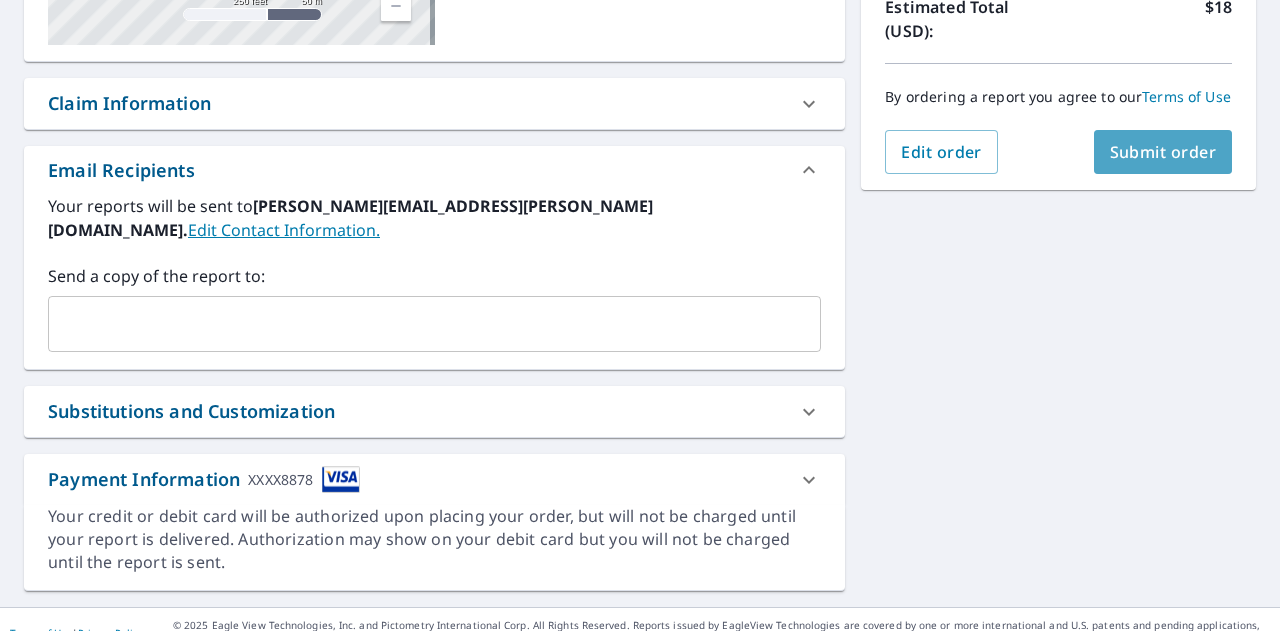click on "Submit order" at bounding box center [1163, 152] 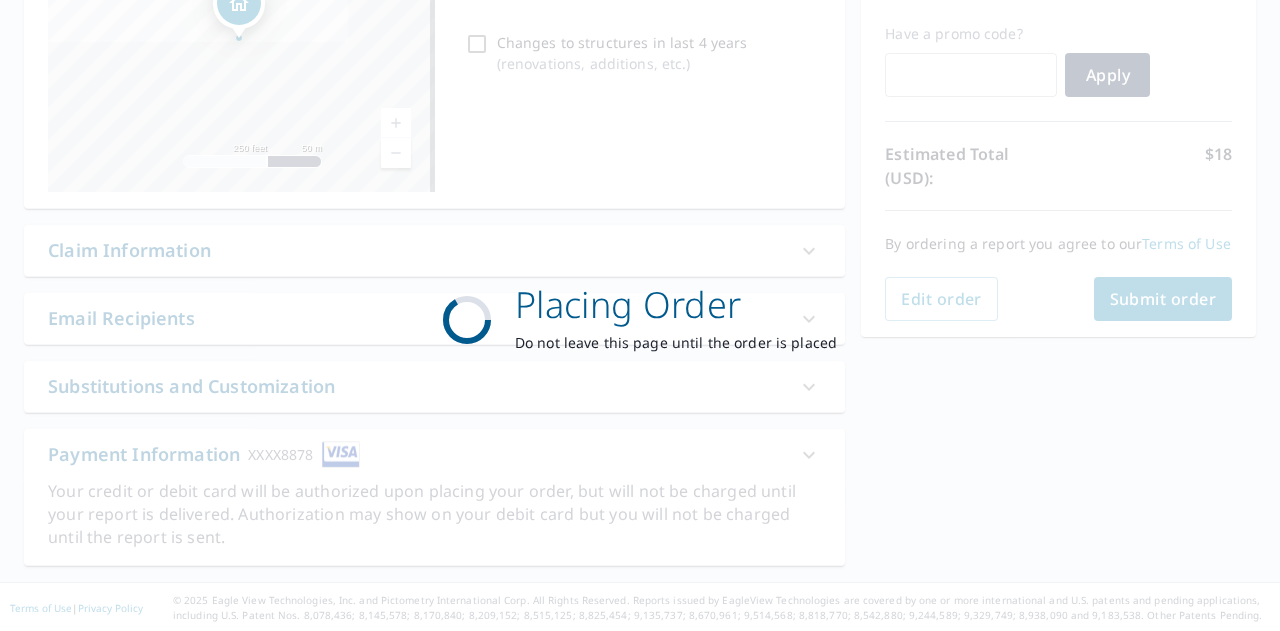 scroll, scrollTop: 324, scrollLeft: 0, axis: vertical 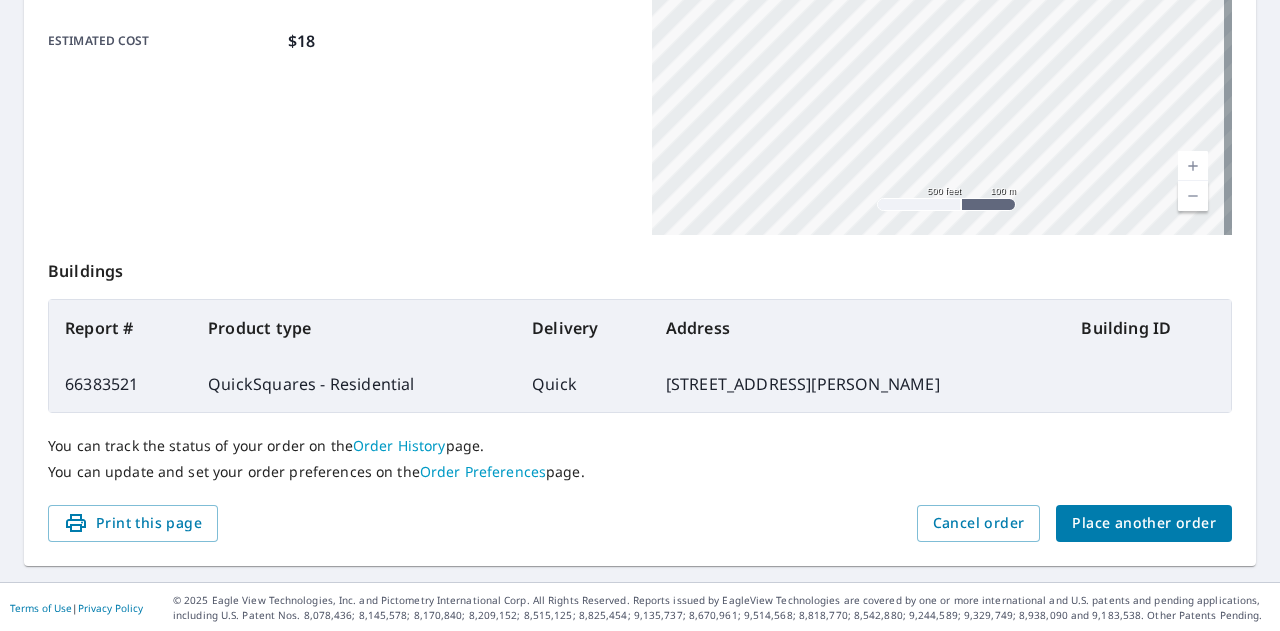drag, startPoint x: 1104, startPoint y: 519, endPoint x: 835, endPoint y: 428, distance: 283.97534 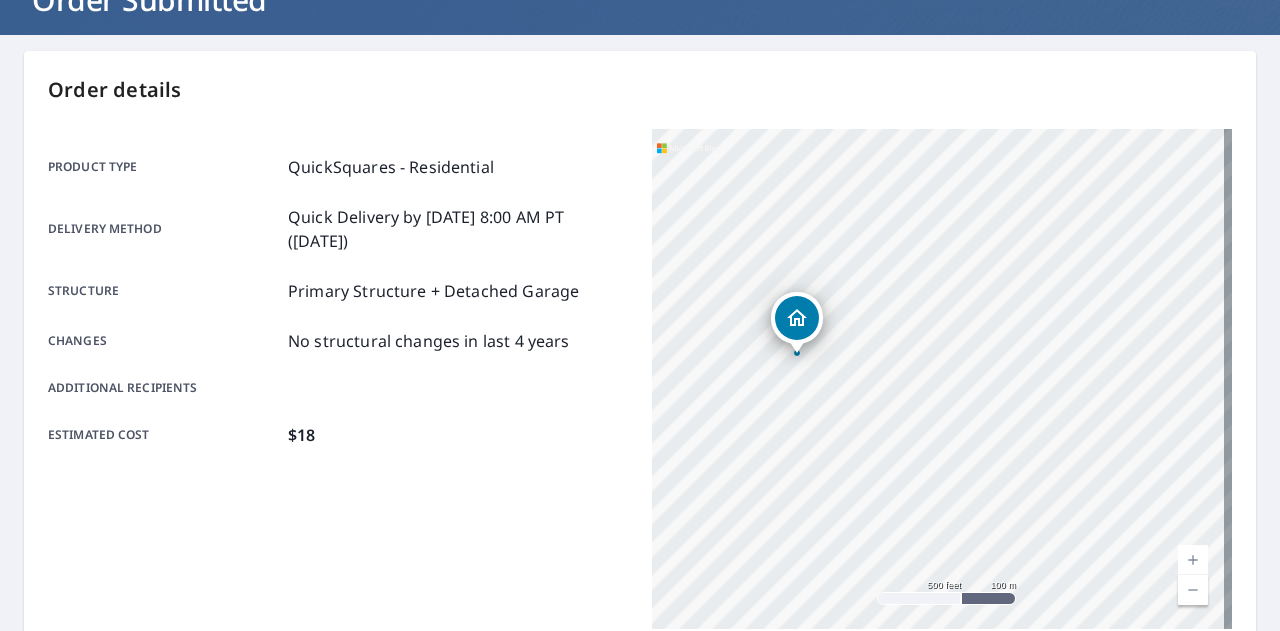scroll, scrollTop: 0, scrollLeft: 0, axis: both 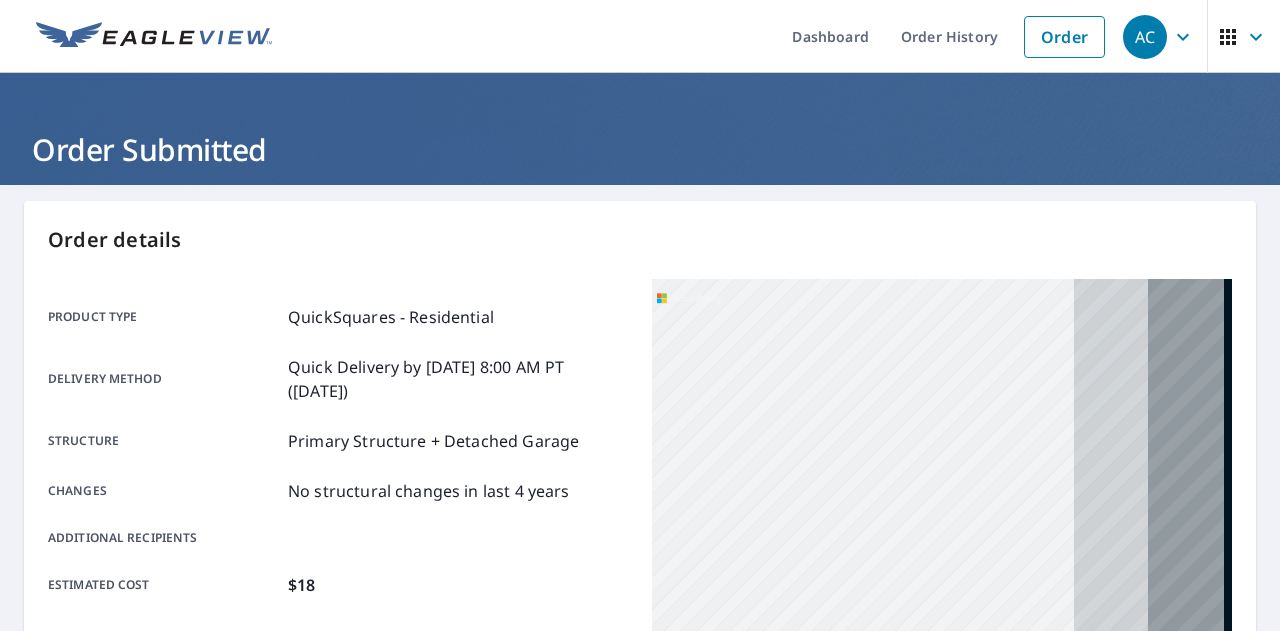 drag, startPoint x: 964, startPoint y: 494, endPoint x: 766, endPoint y: 299, distance: 277.90106 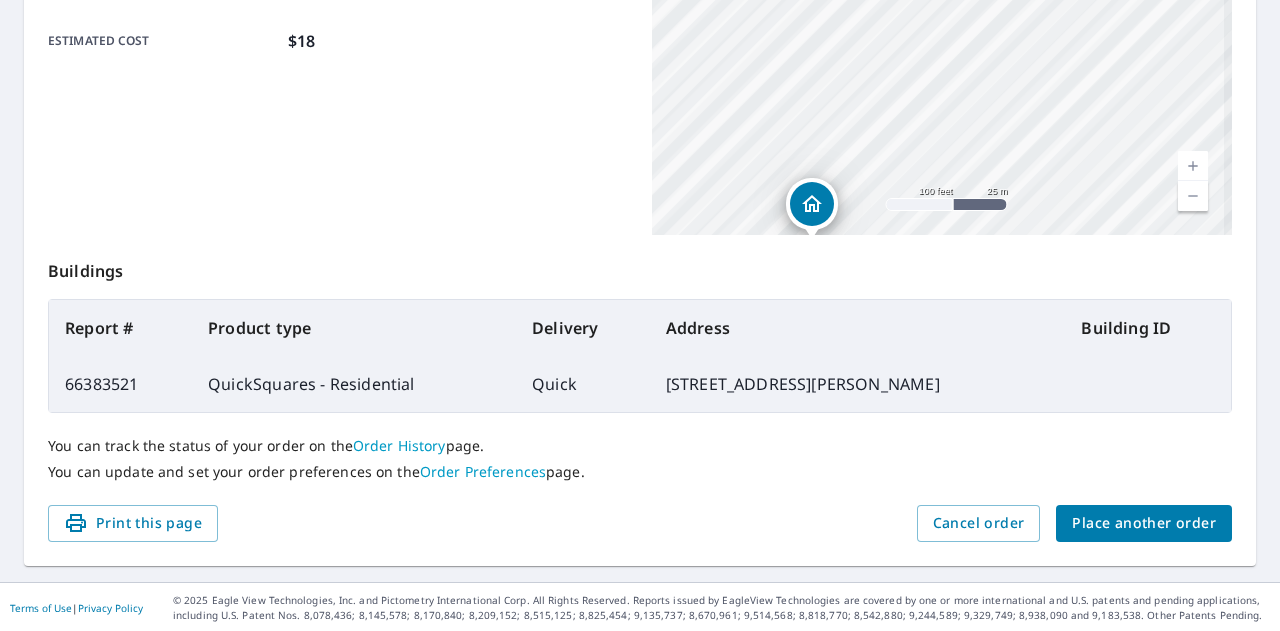 scroll, scrollTop: 0, scrollLeft: 0, axis: both 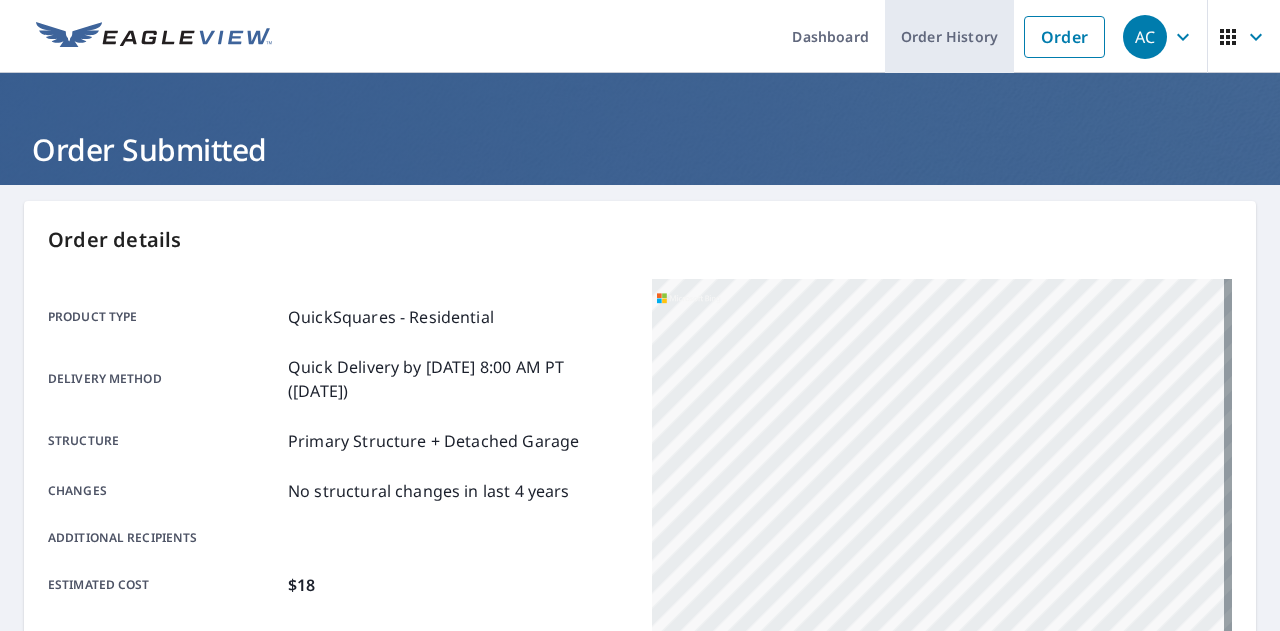 click on "Order History" at bounding box center (949, 36) 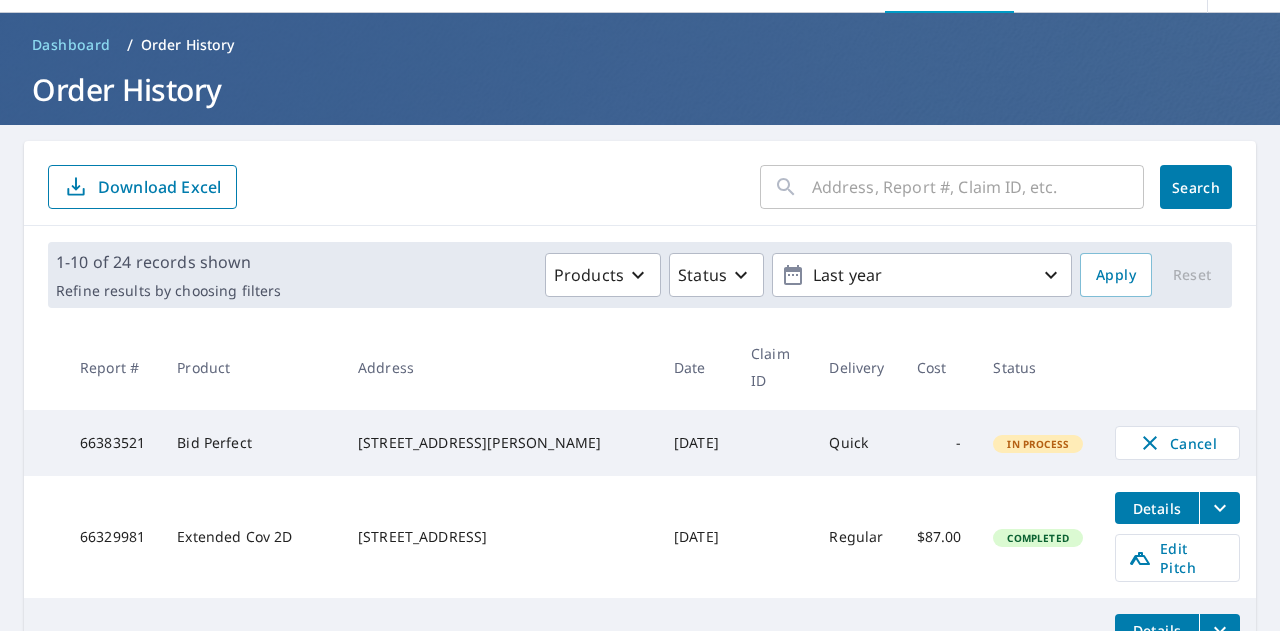 scroll, scrollTop: 77, scrollLeft: 0, axis: vertical 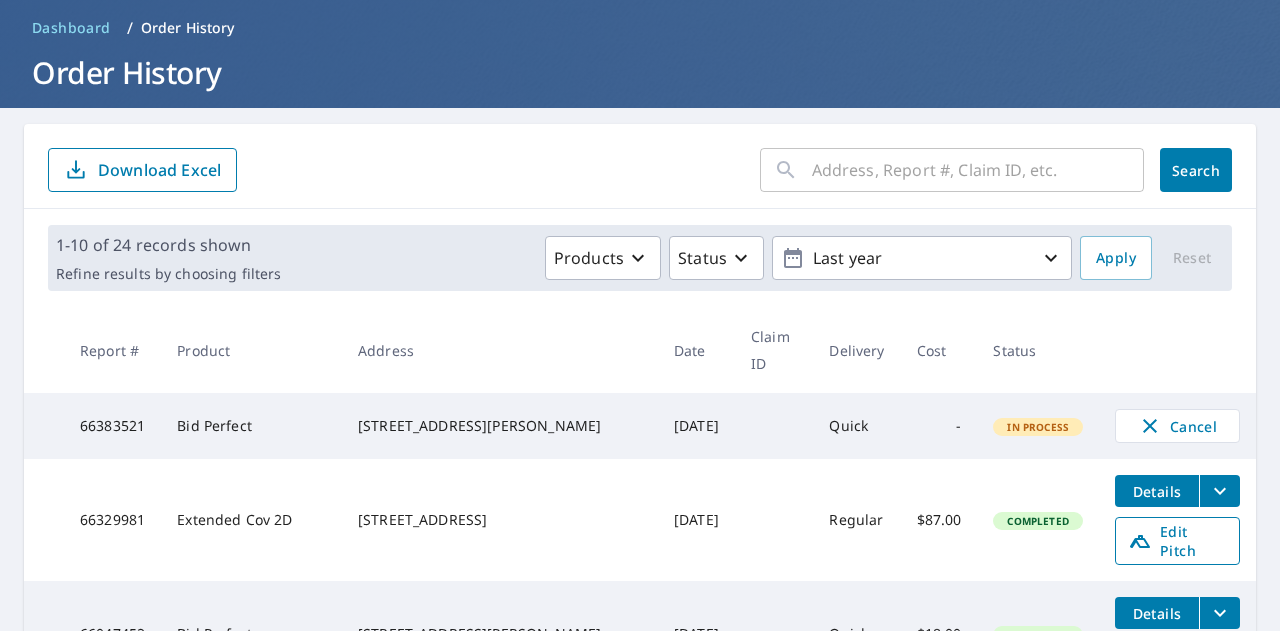 click on "Edit Pitch" at bounding box center (1177, 541) 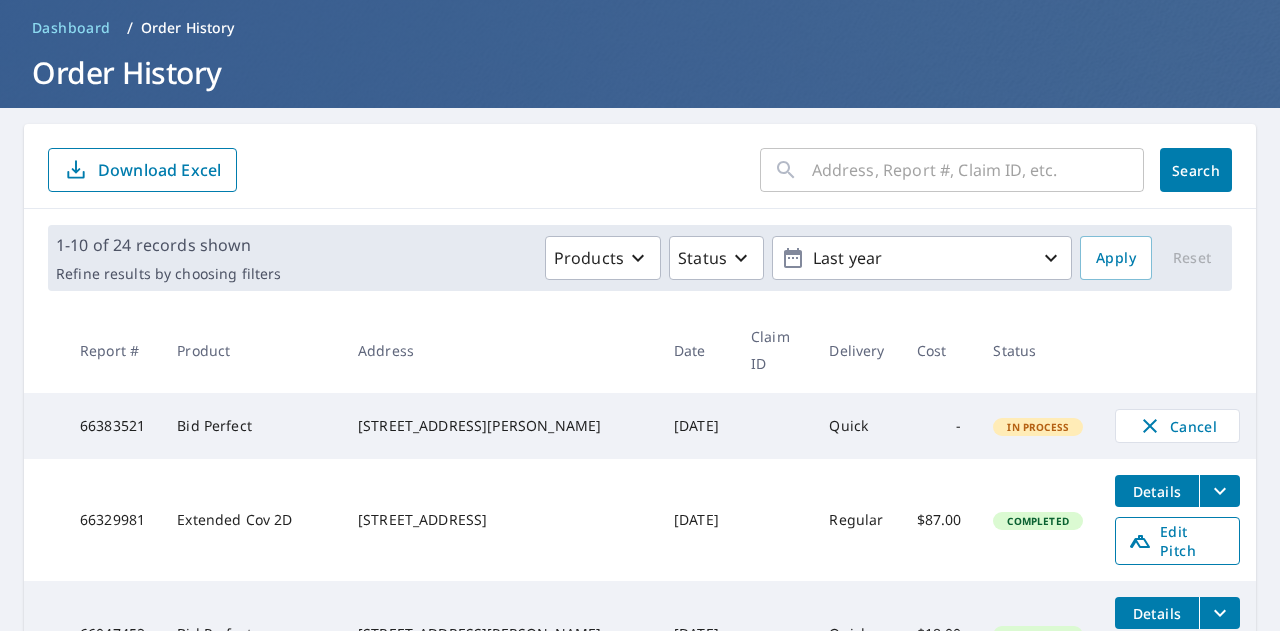 click 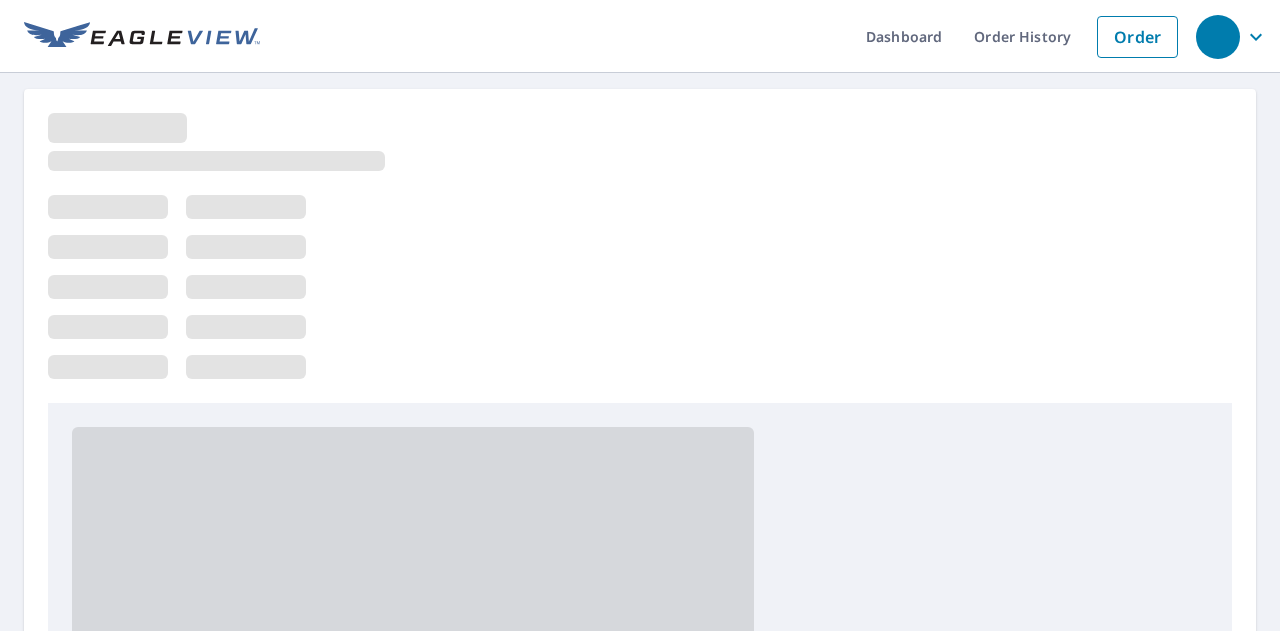 scroll, scrollTop: 0, scrollLeft: 0, axis: both 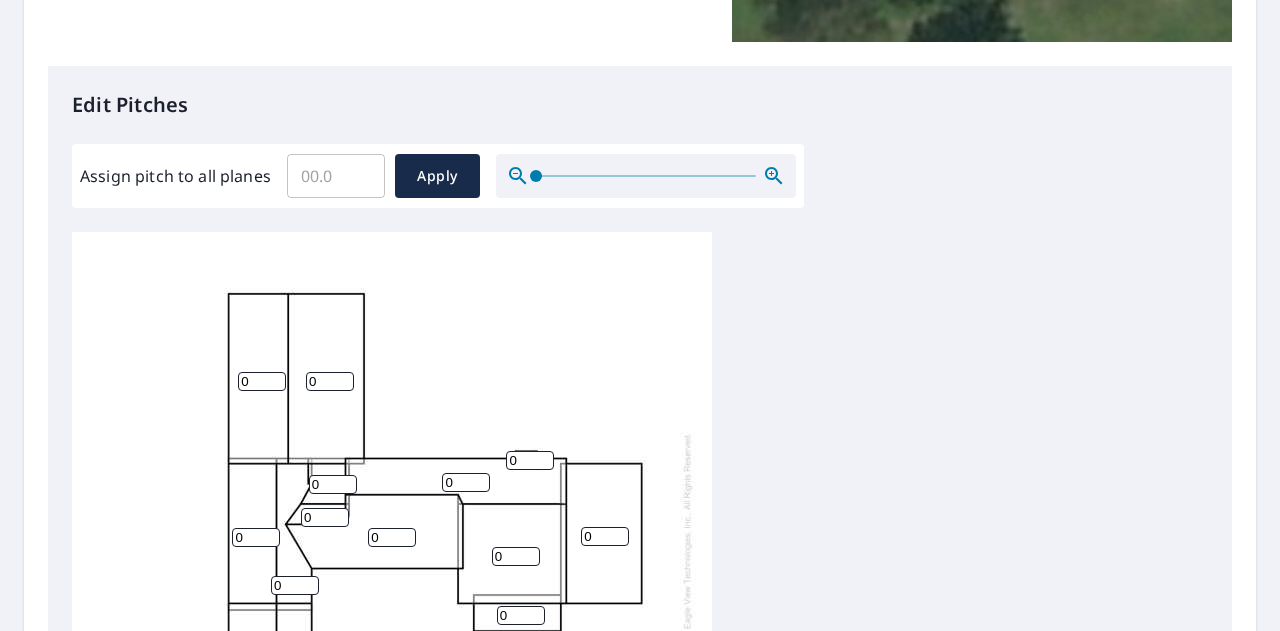 click on "Assign pitch to all planes" at bounding box center [336, 176] 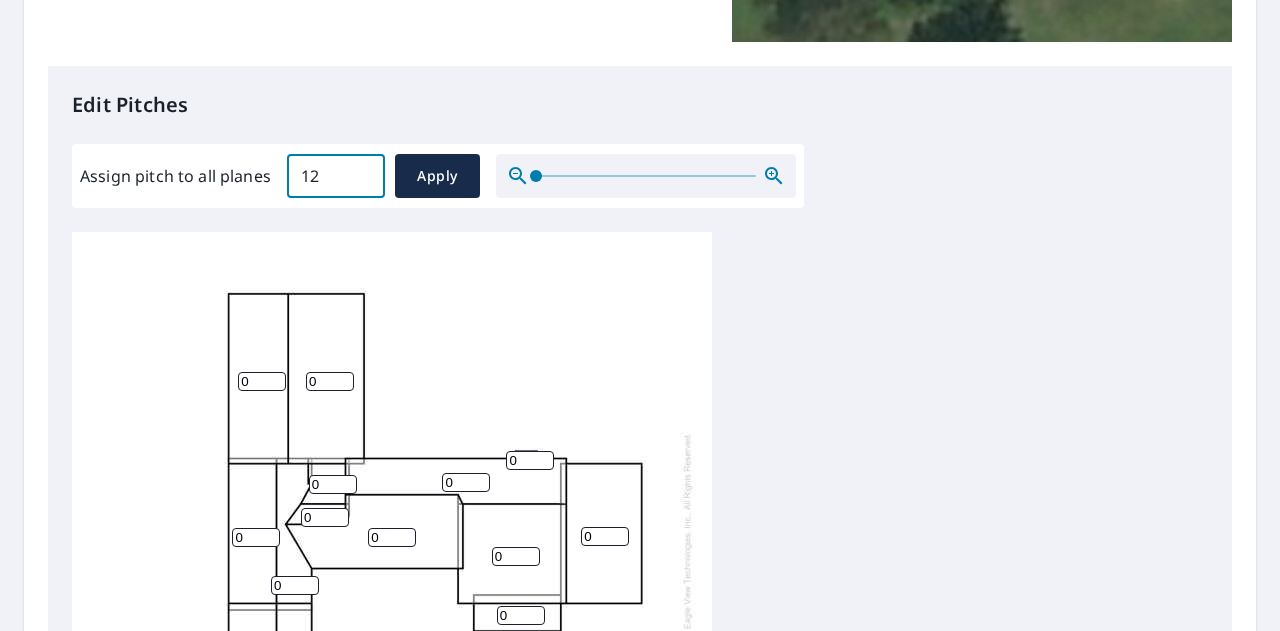 type on "12" 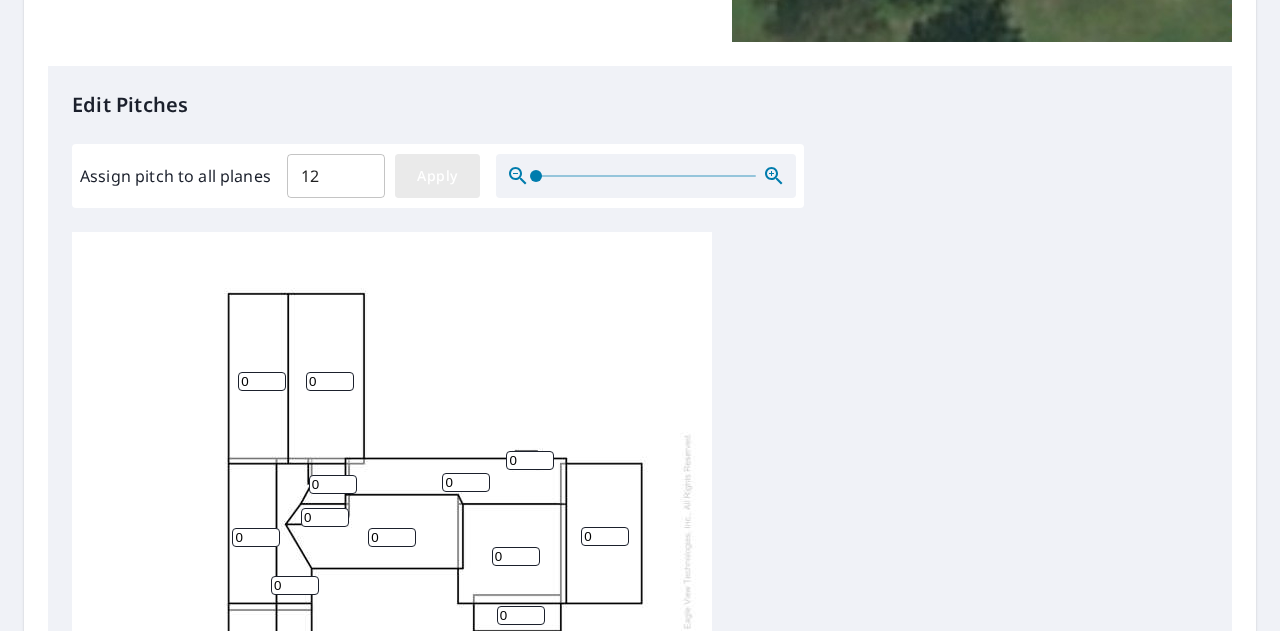 click on "Apply" at bounding box center [437, 176] 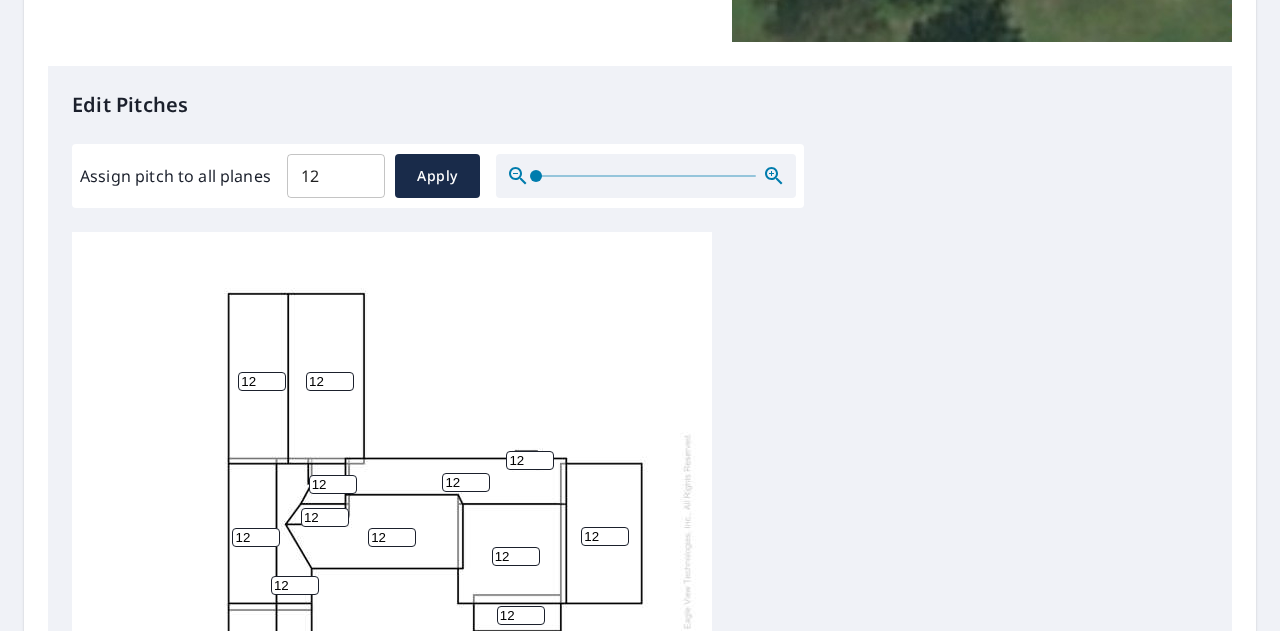 scroll, scrollTop: 20, scrollLeft: 0, axis: vertical 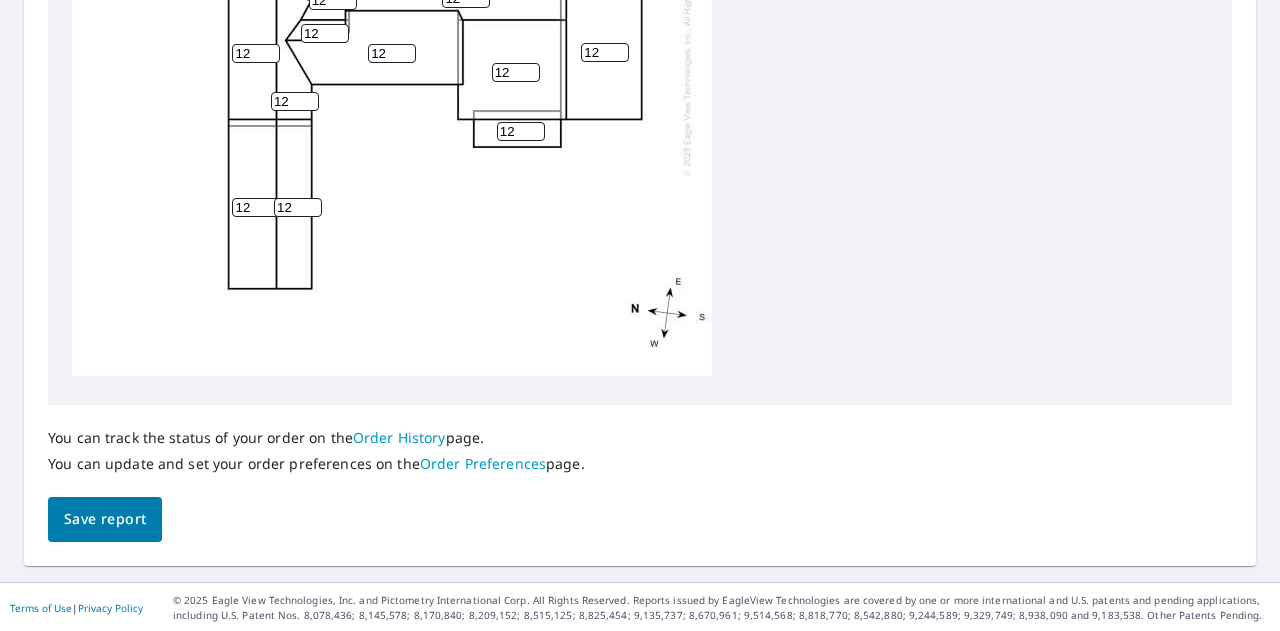 click on "Save report" at bounding box center (105, 519) 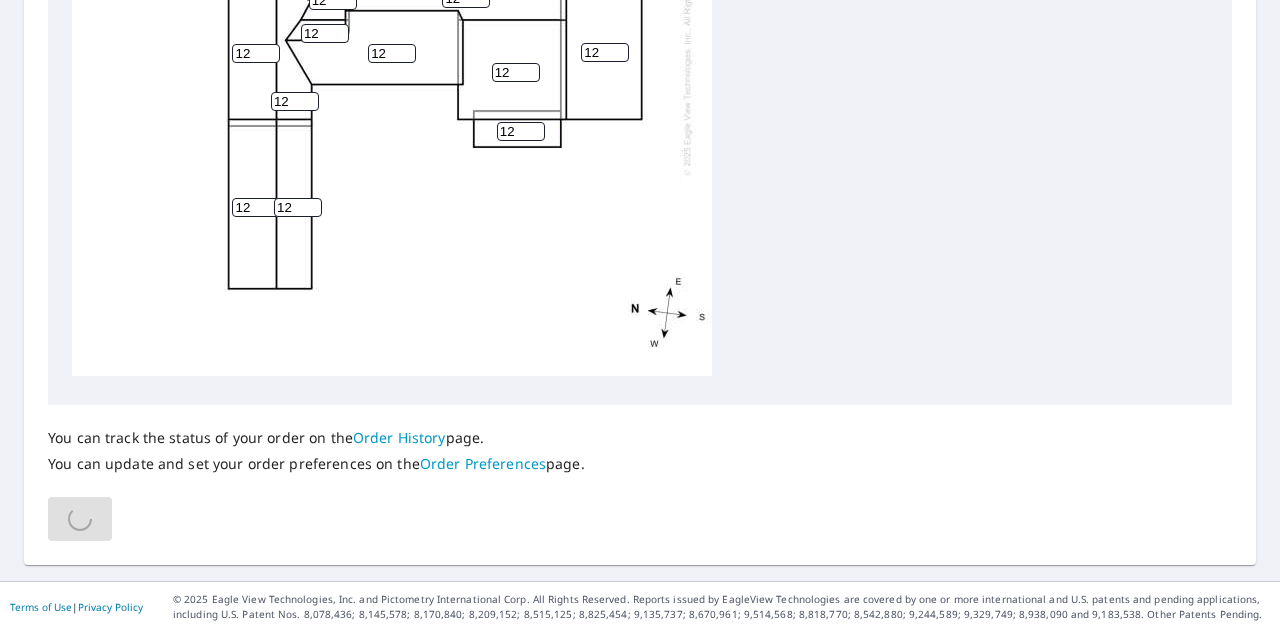 click on "12 12 12 12 12 12 12 12 12 12 12 12 12 12" at bounding box center [392, 62] 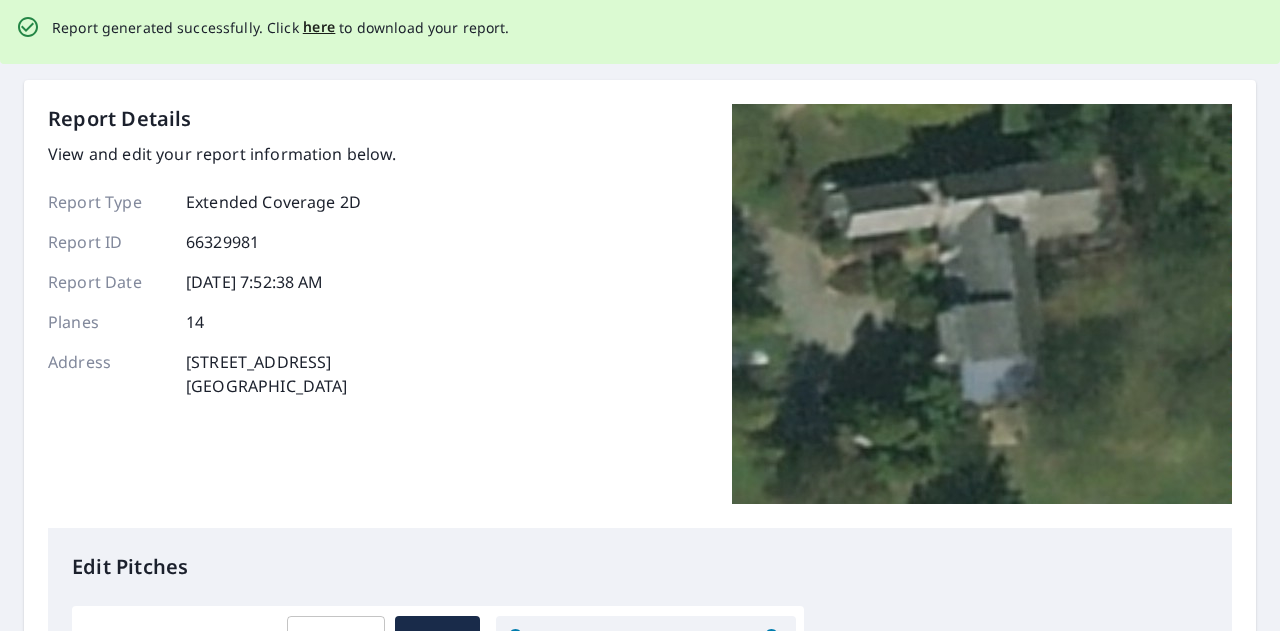 scroll, scrollTop: 83, scrollLeft: 0, axis: vertical 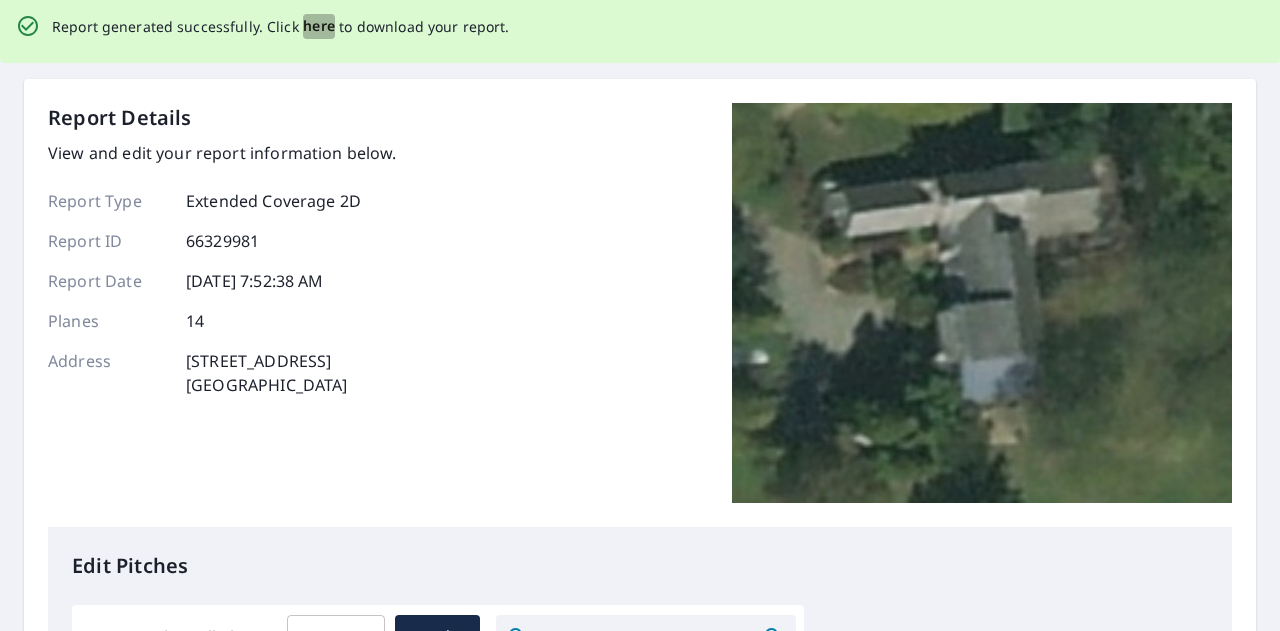 click on "here" at bounding box center (319, 26) 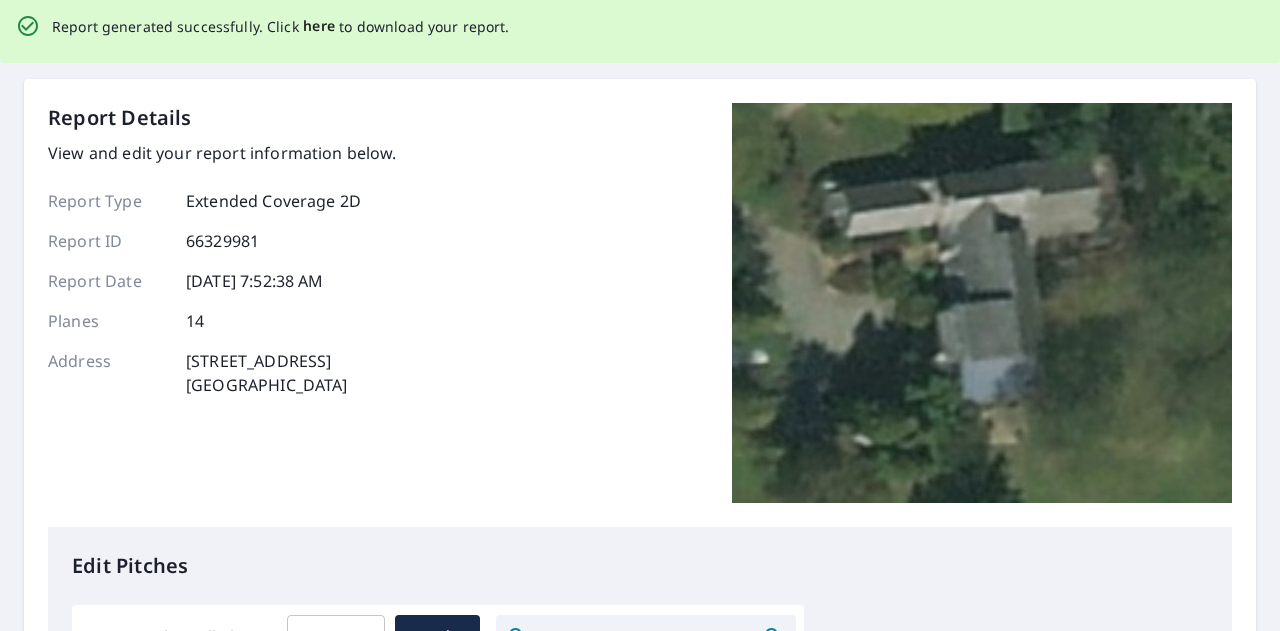 scroll, scrollTop: 11, scrollLeft: 0, axis: vertical 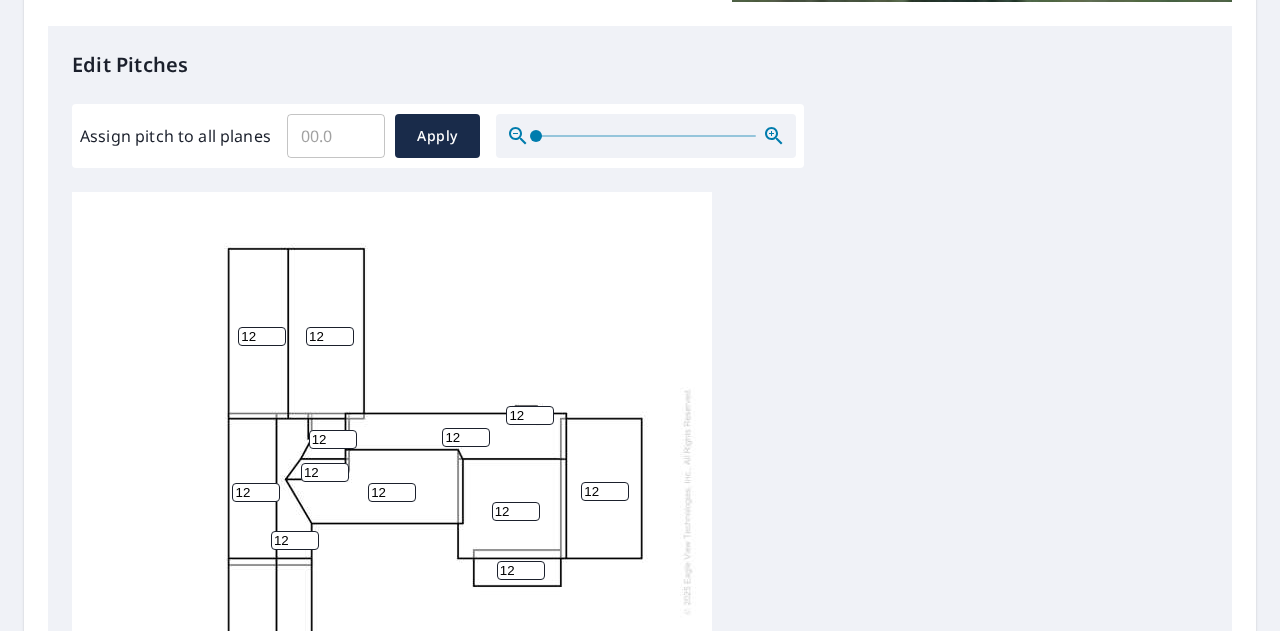 click on "12" at bounding box center (330, 336) 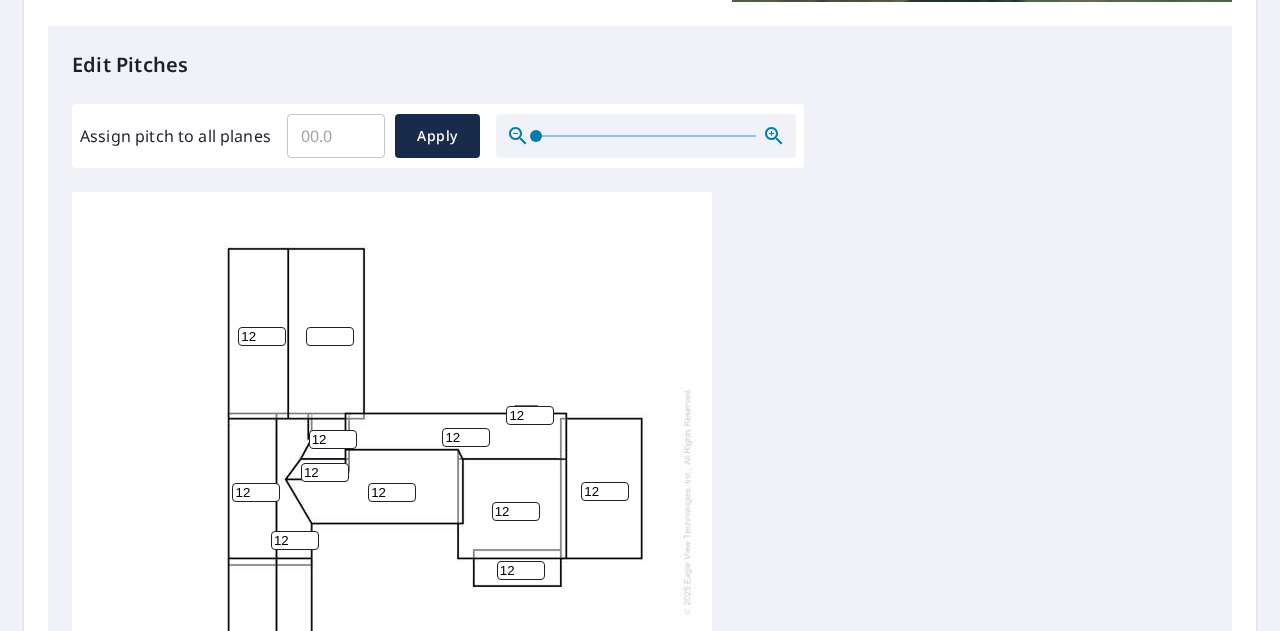 type on "5" 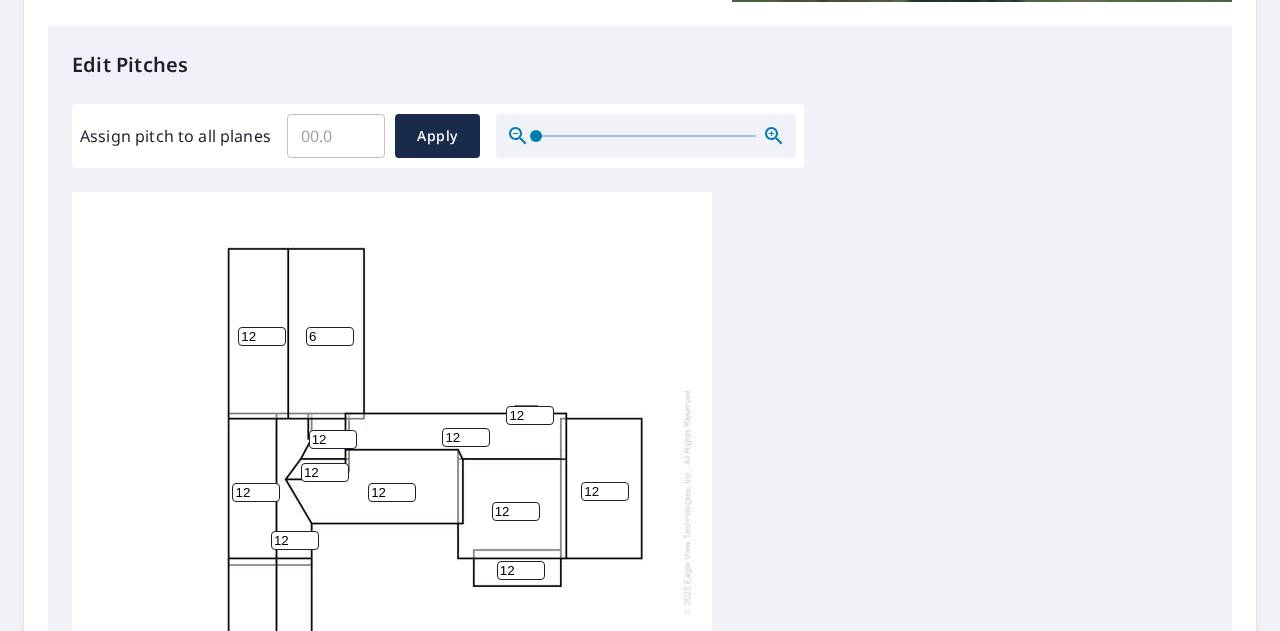 type on "6" 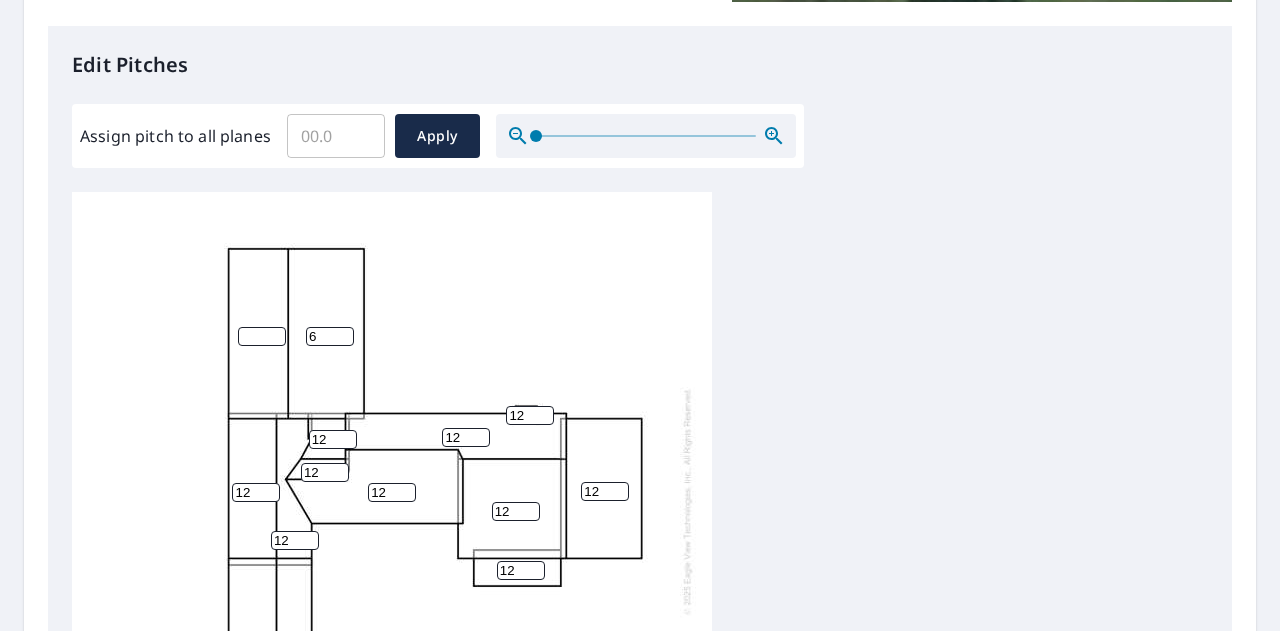type on "6" 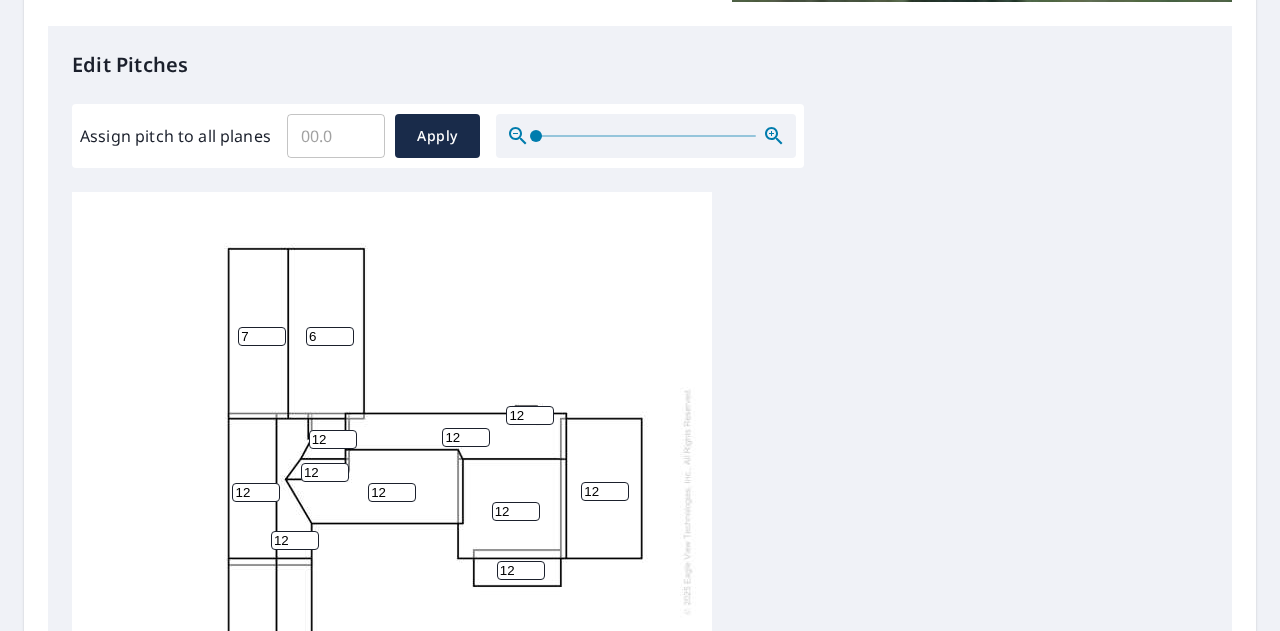 type on "7" 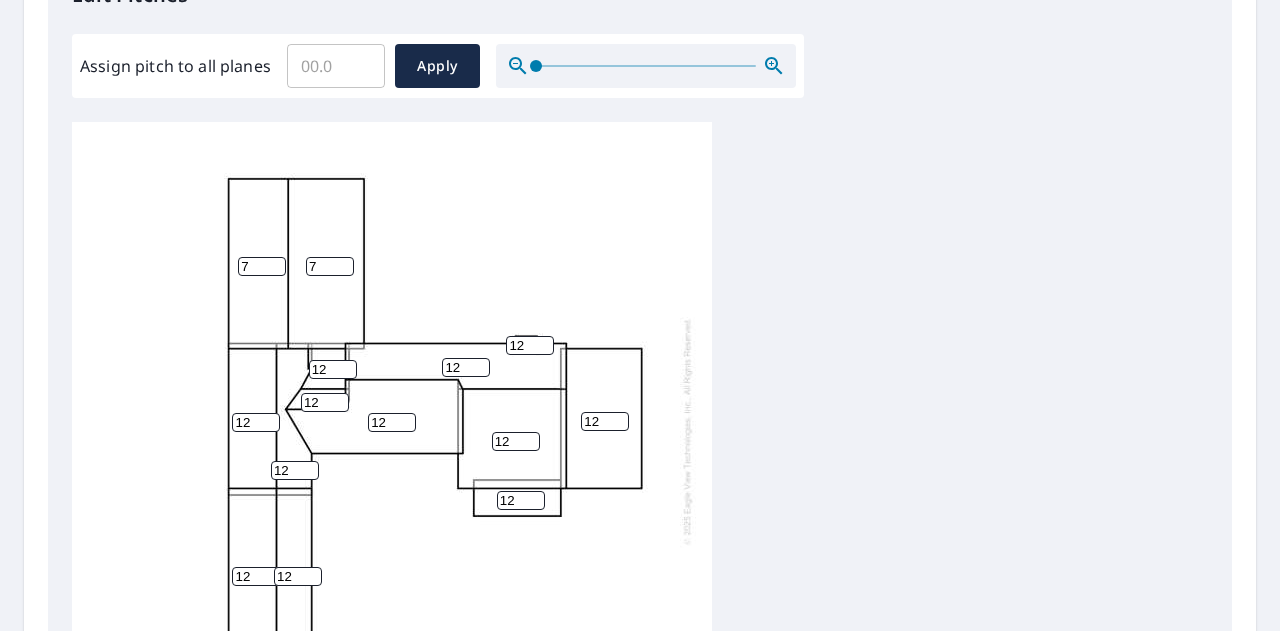 scroll, scrollTop: 582, scrollLeft: 0, axis: vertical 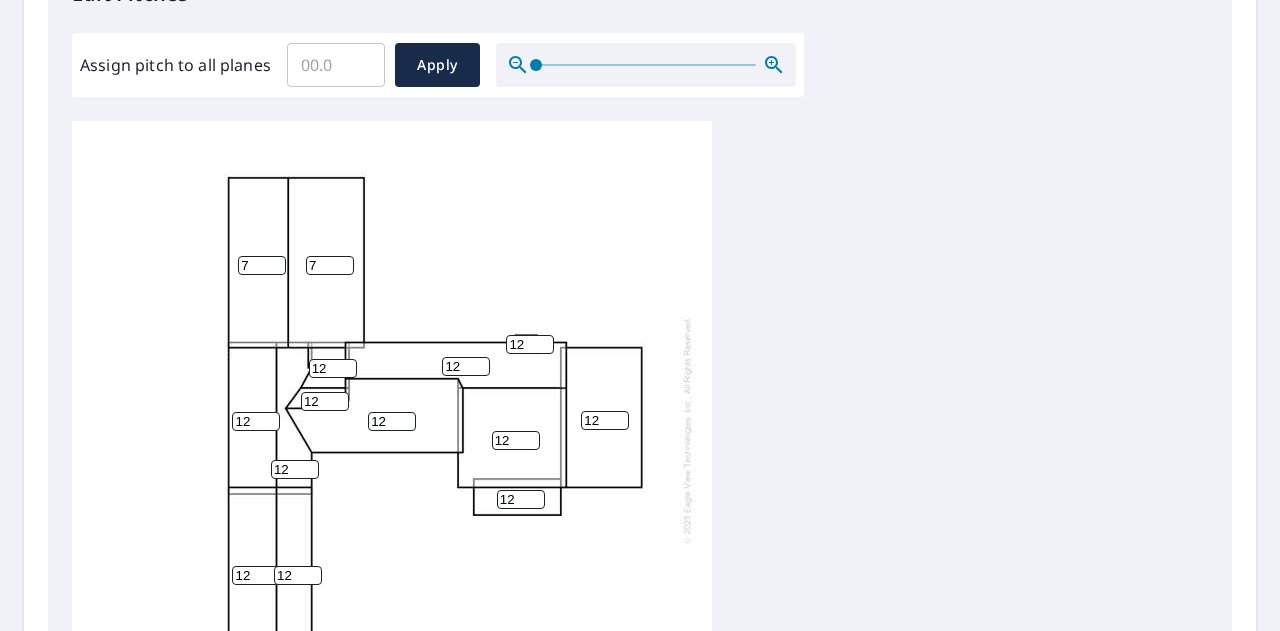 type on "7" 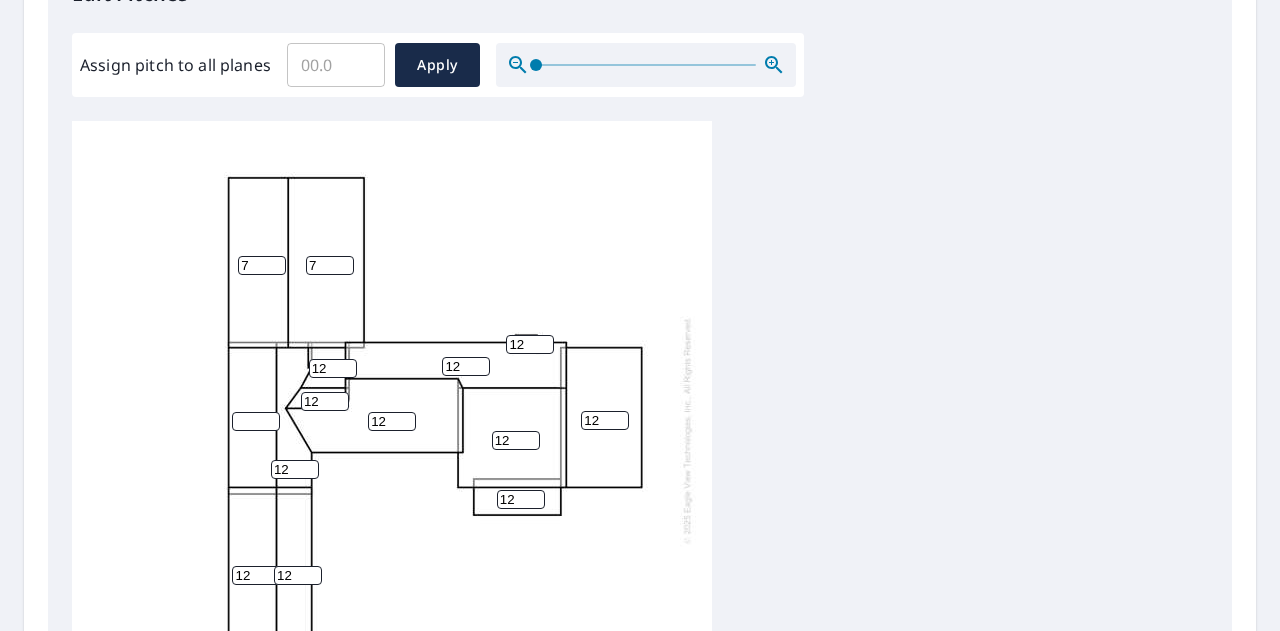 type on "7" 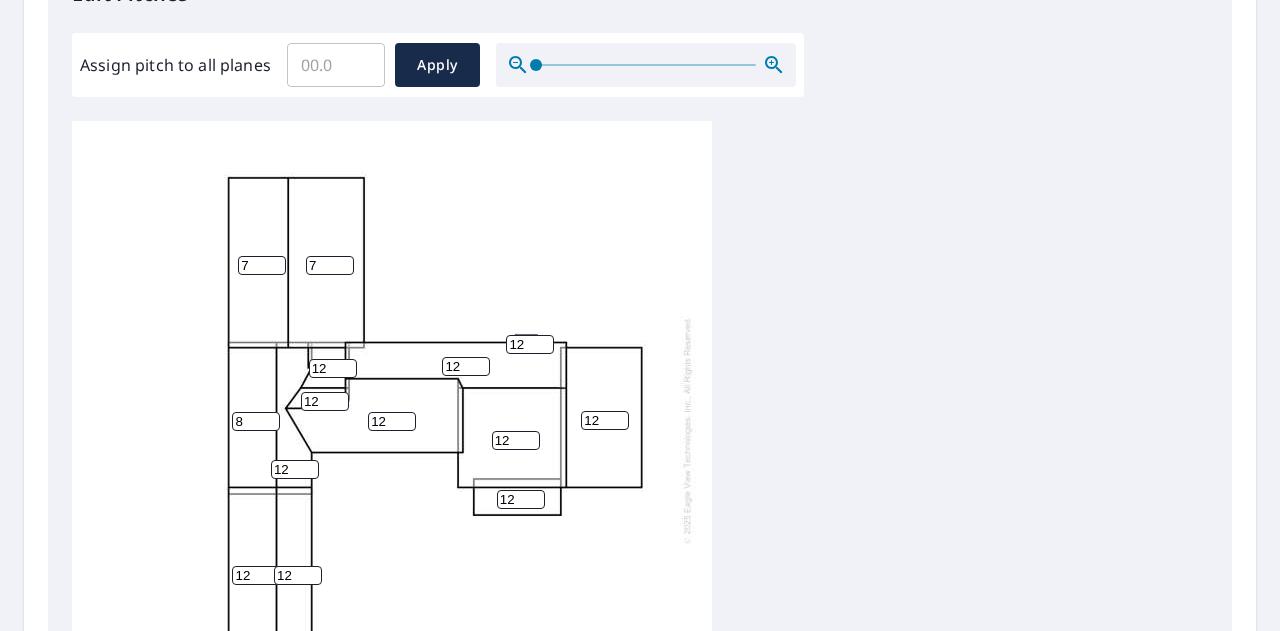 type on "8" 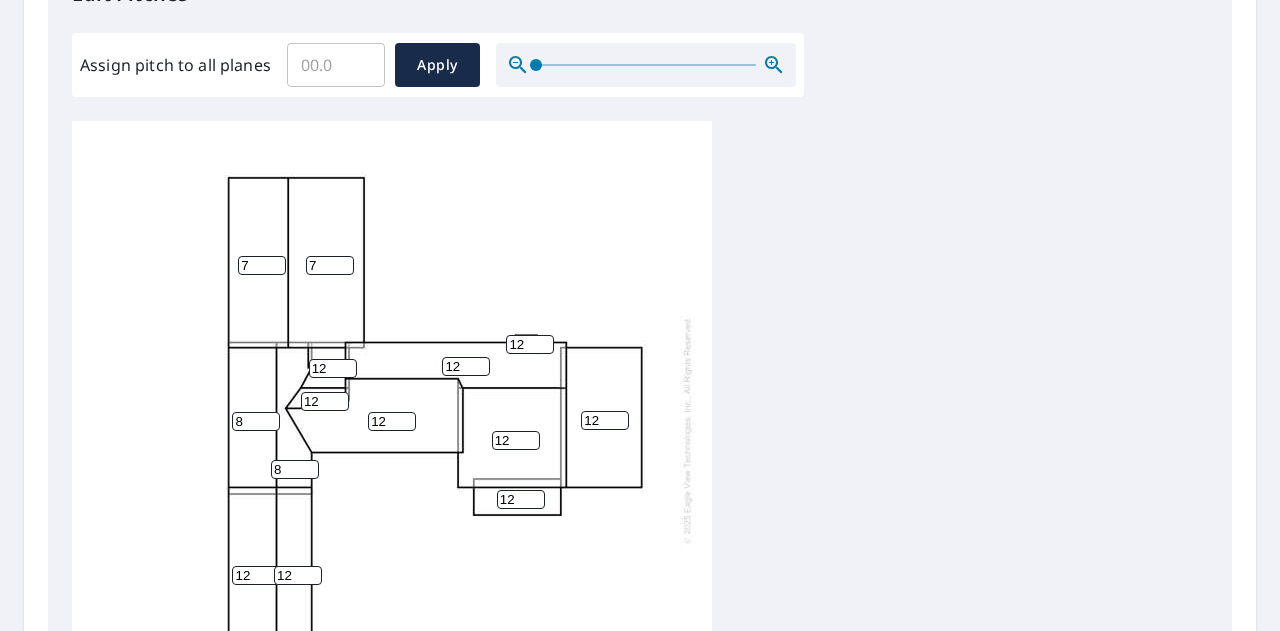type on "8" 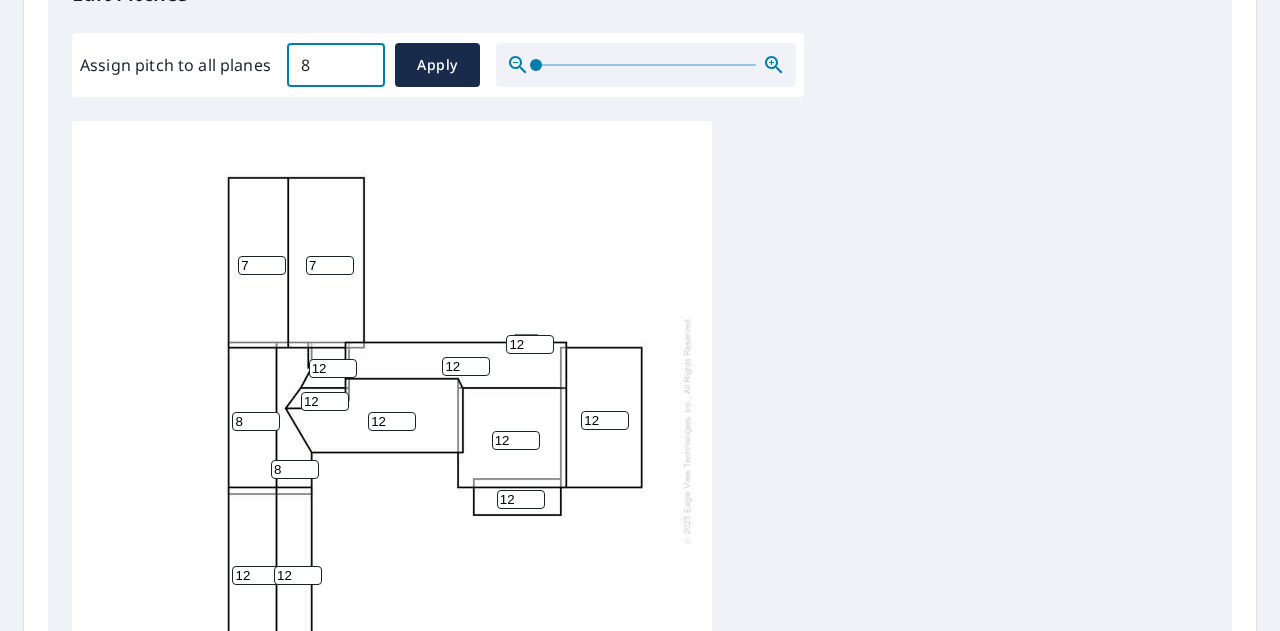 type on "8" 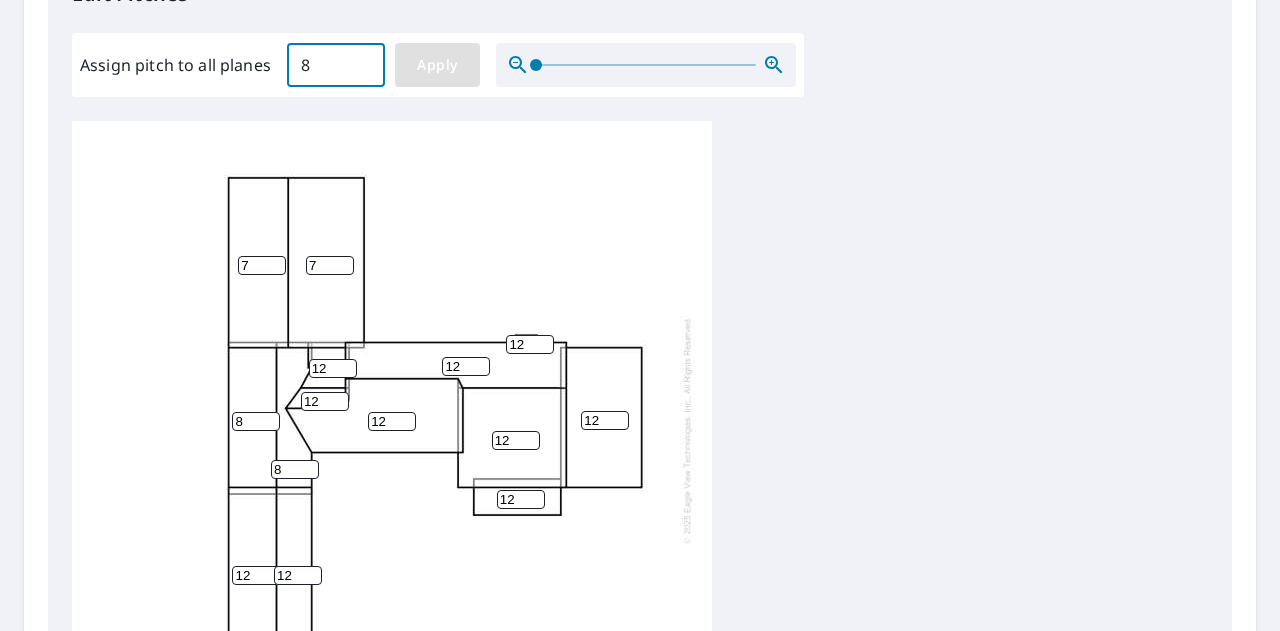 click on "Apply" at bounding box center (437, 65) 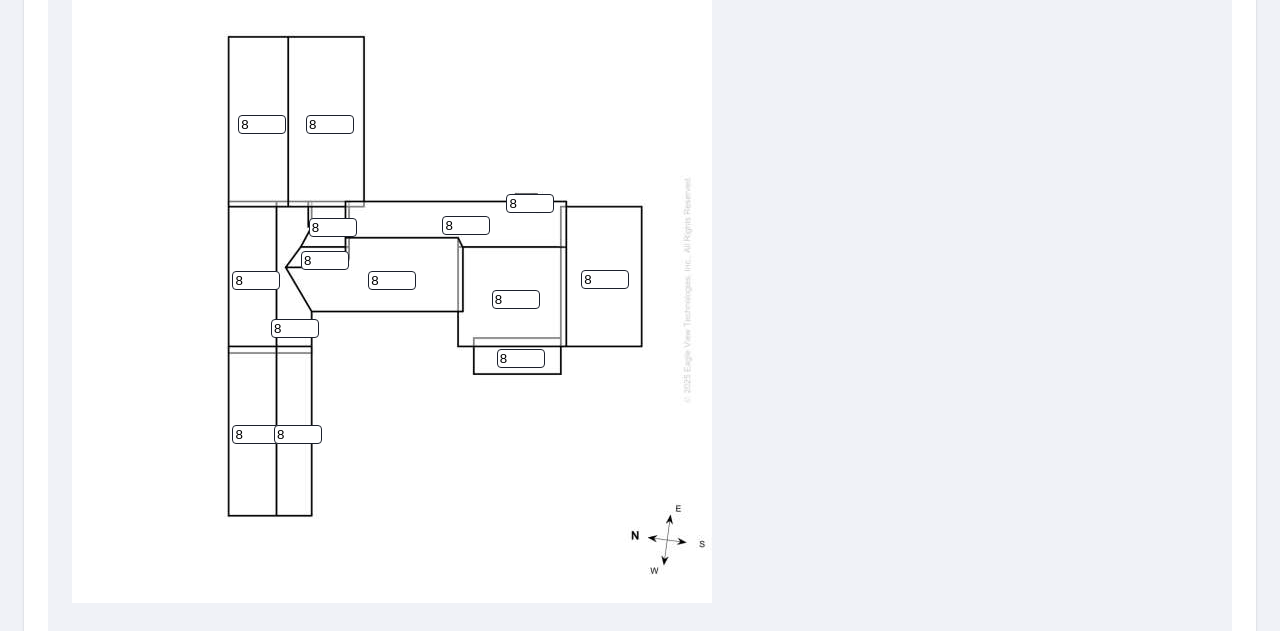 scroll, scrollTop: 725, scrollLeft: 0, axis: vertical 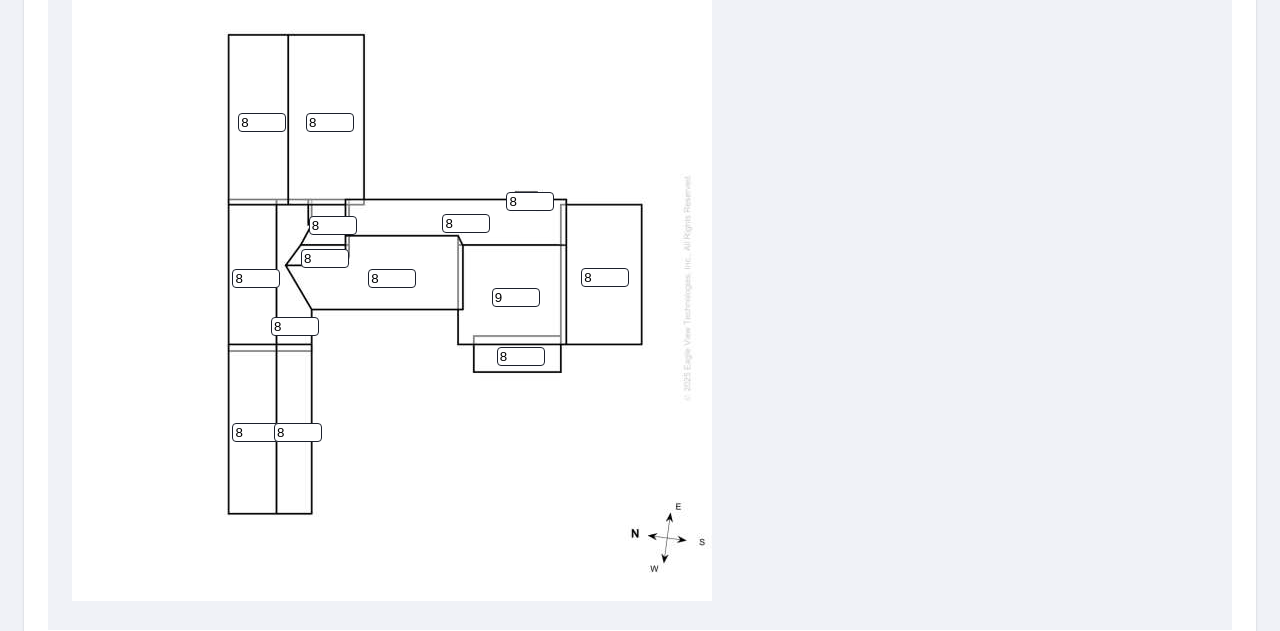 type on "9" 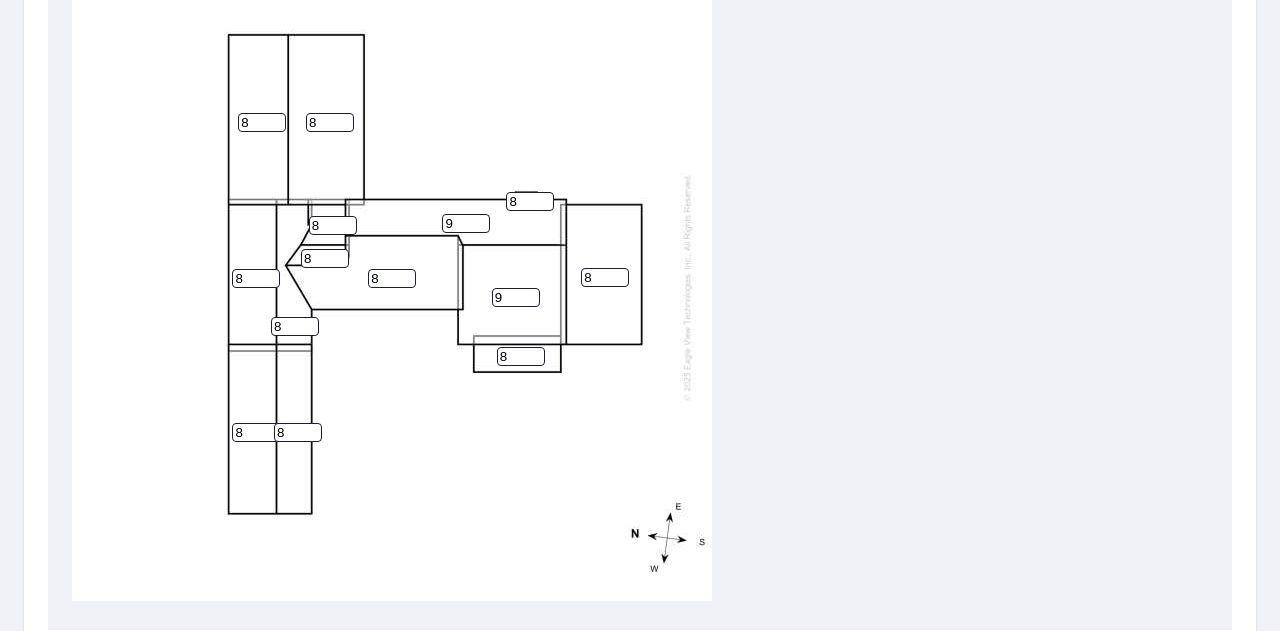 click on "9" at bounding box center [466, 223] 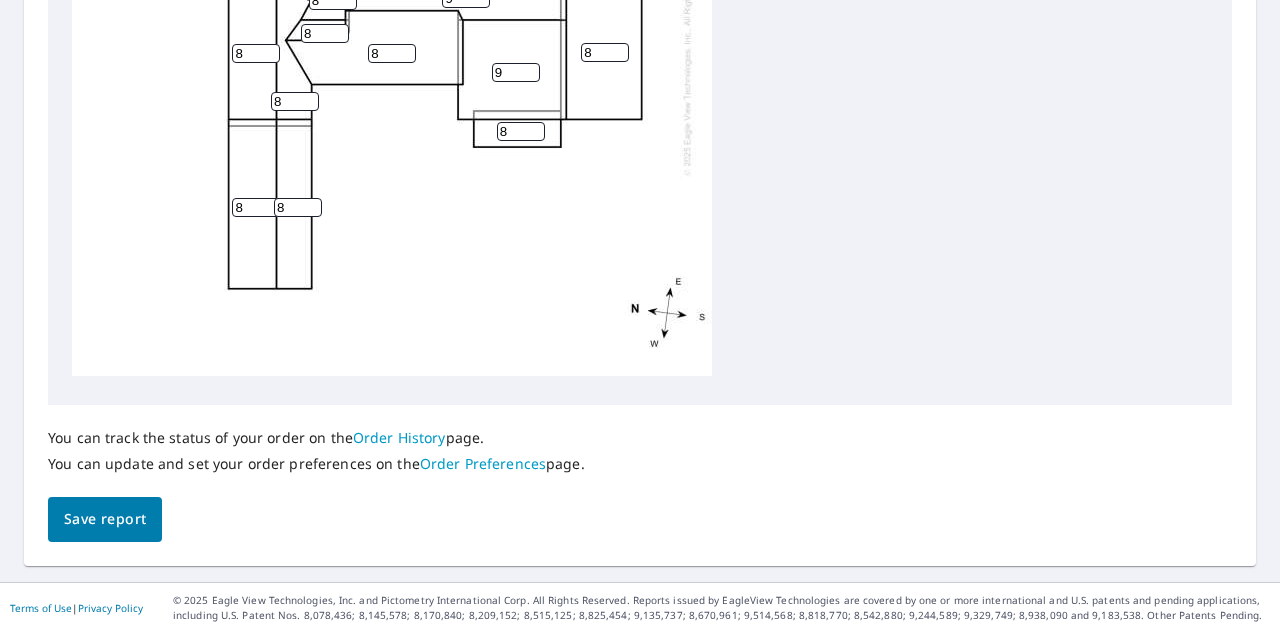 scroll, scrollTop: 0, scrollLeft: 0, axis: both 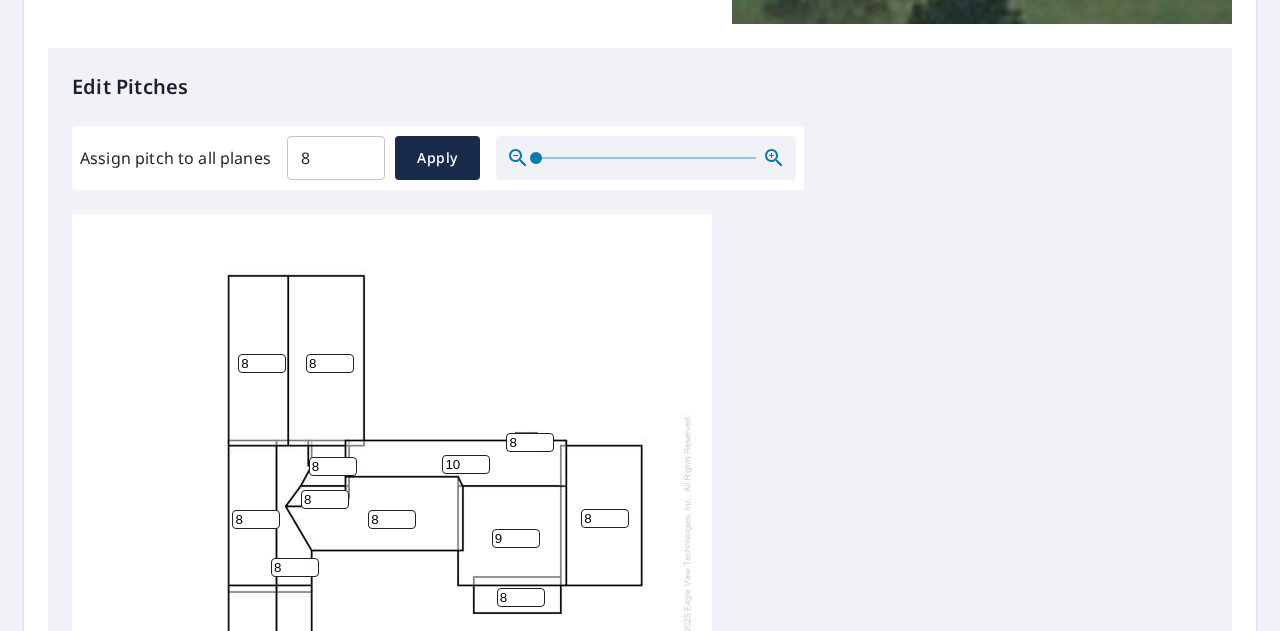 type on "10" 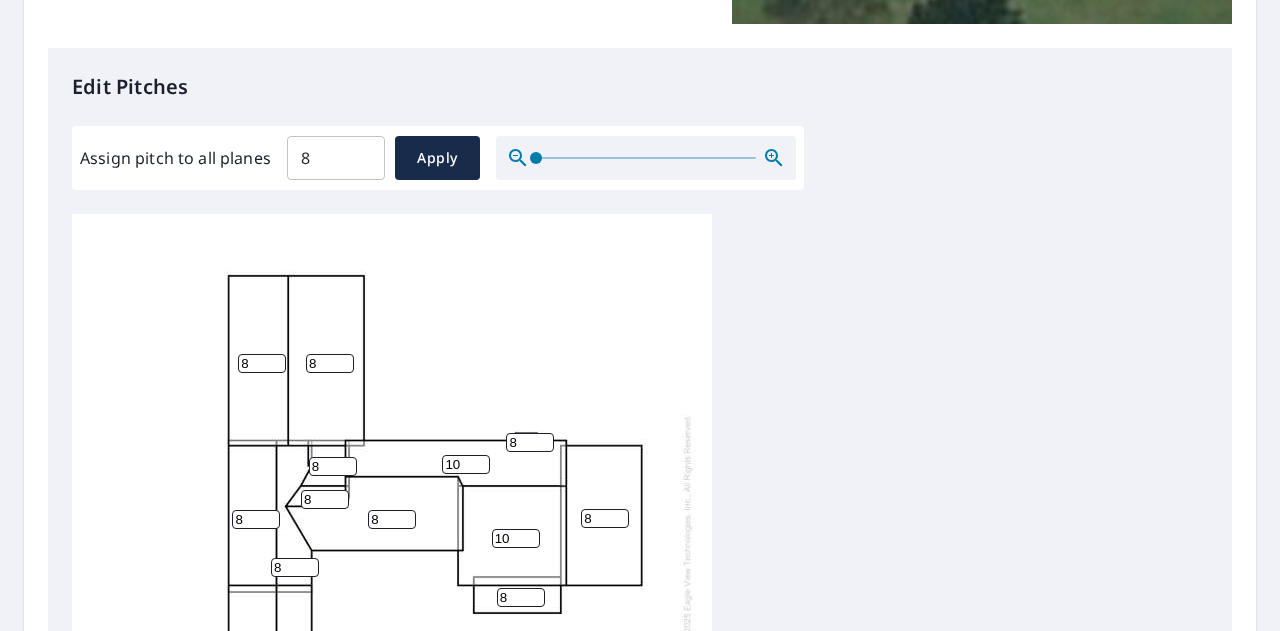 type on "10" 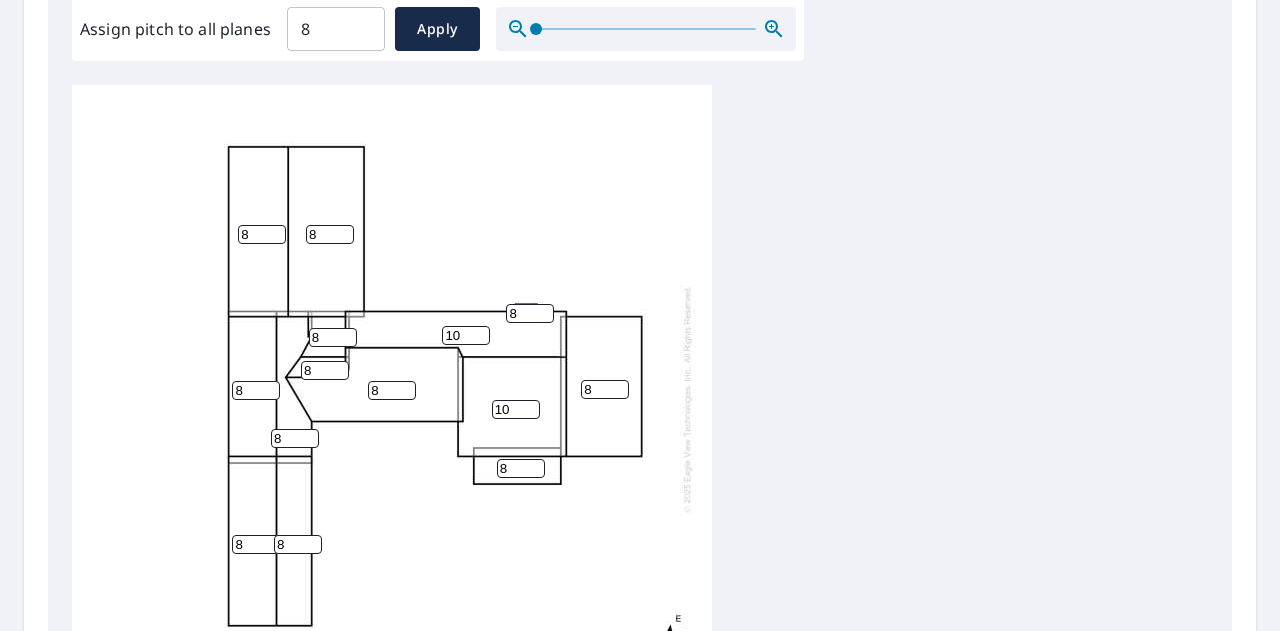 scroll, scrollTop: 619, scrollLeft: 0, axis: vertical 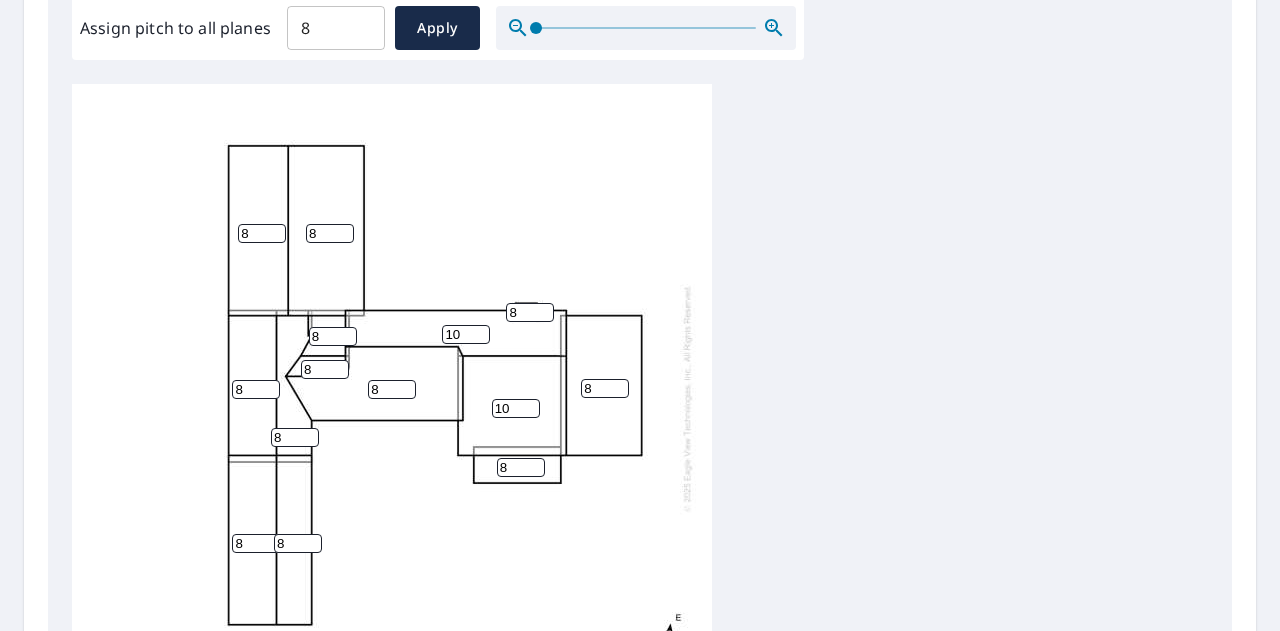 click on "8" at bounding box center (605, 388) 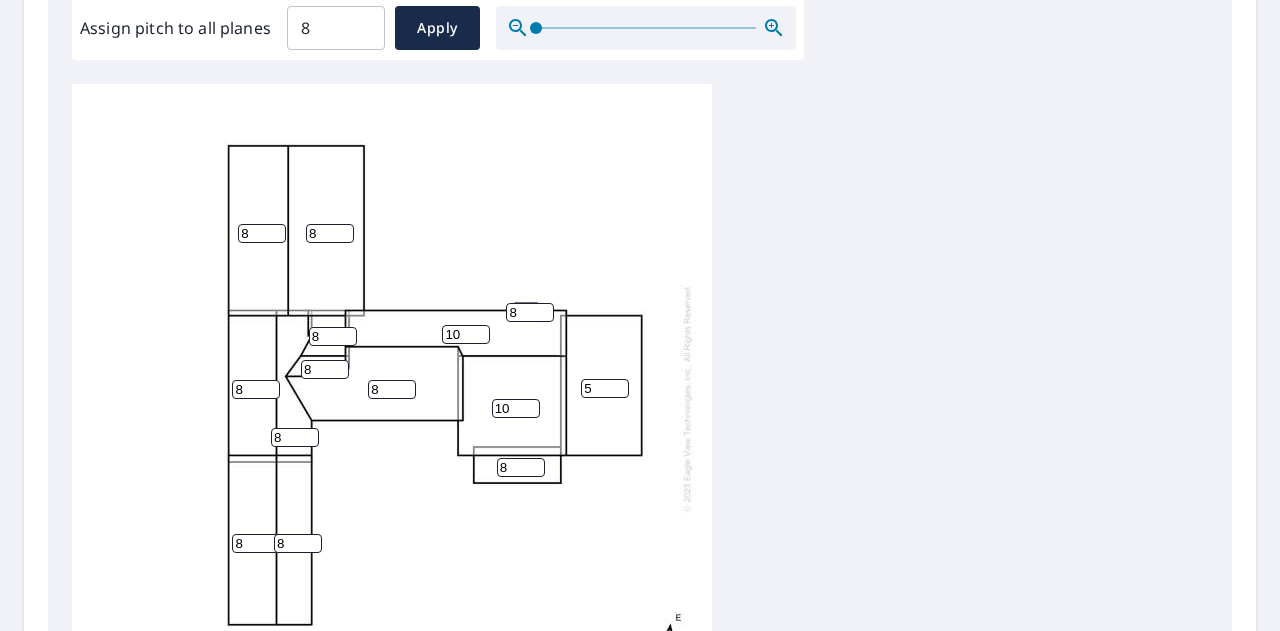 type on "5" 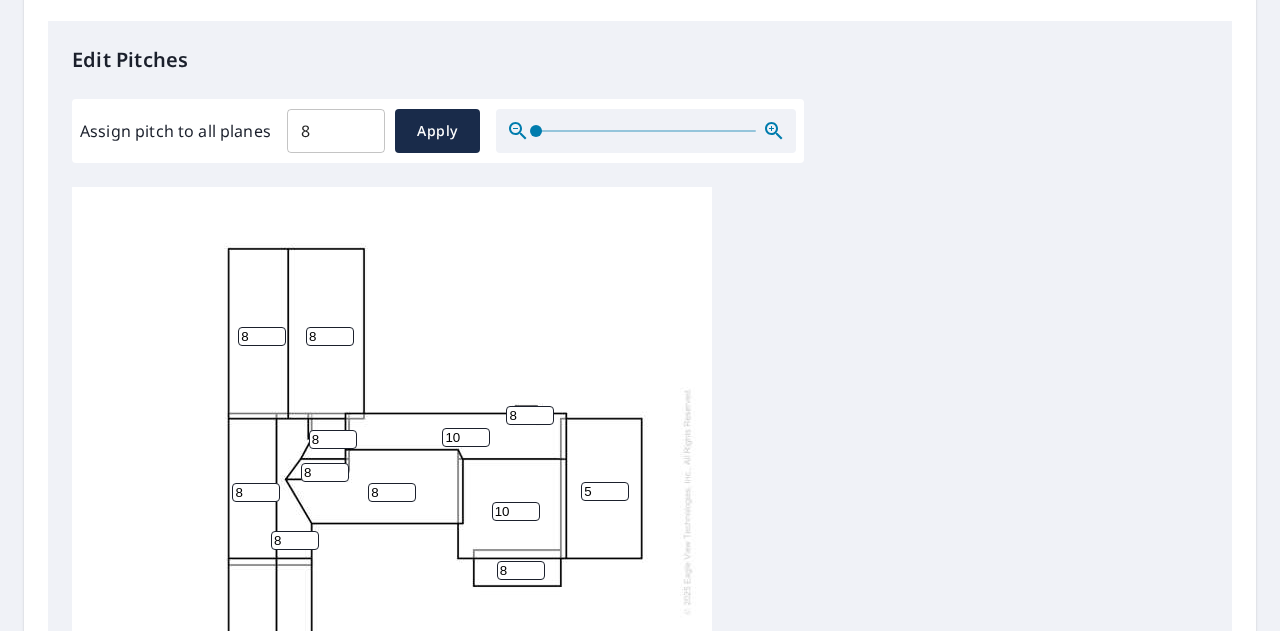 scroll, scrollTop: 550, scrollLeft: 0, axis: vertical 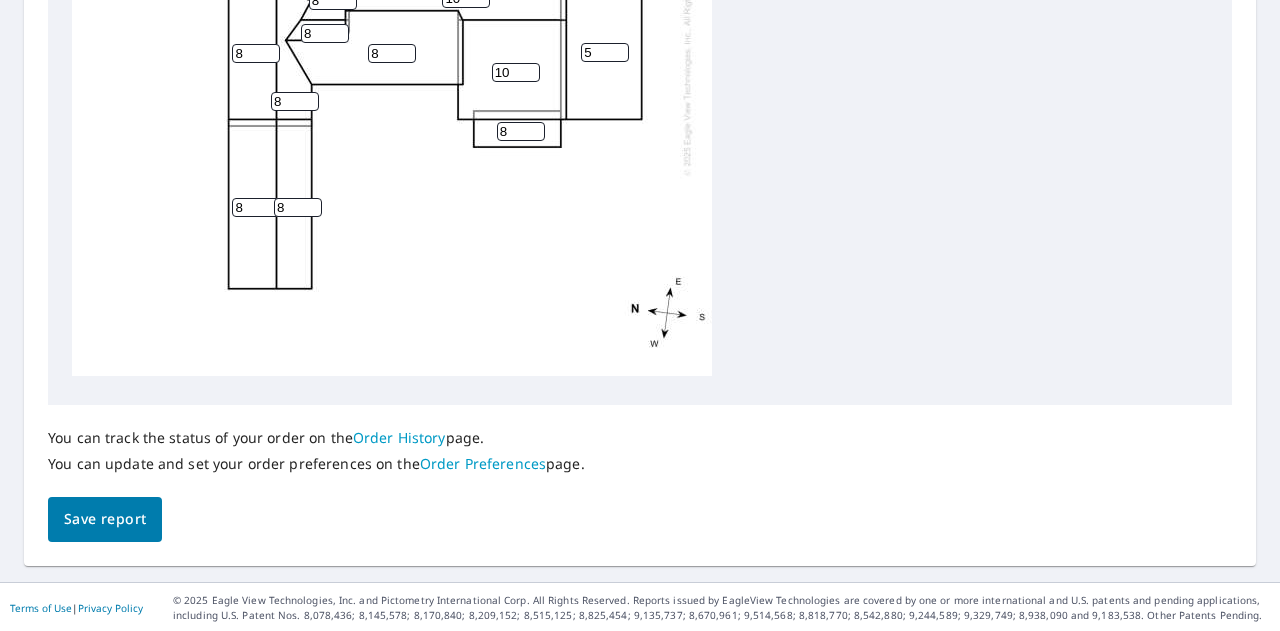 click on "Save report" at bounding box center (105, 519) 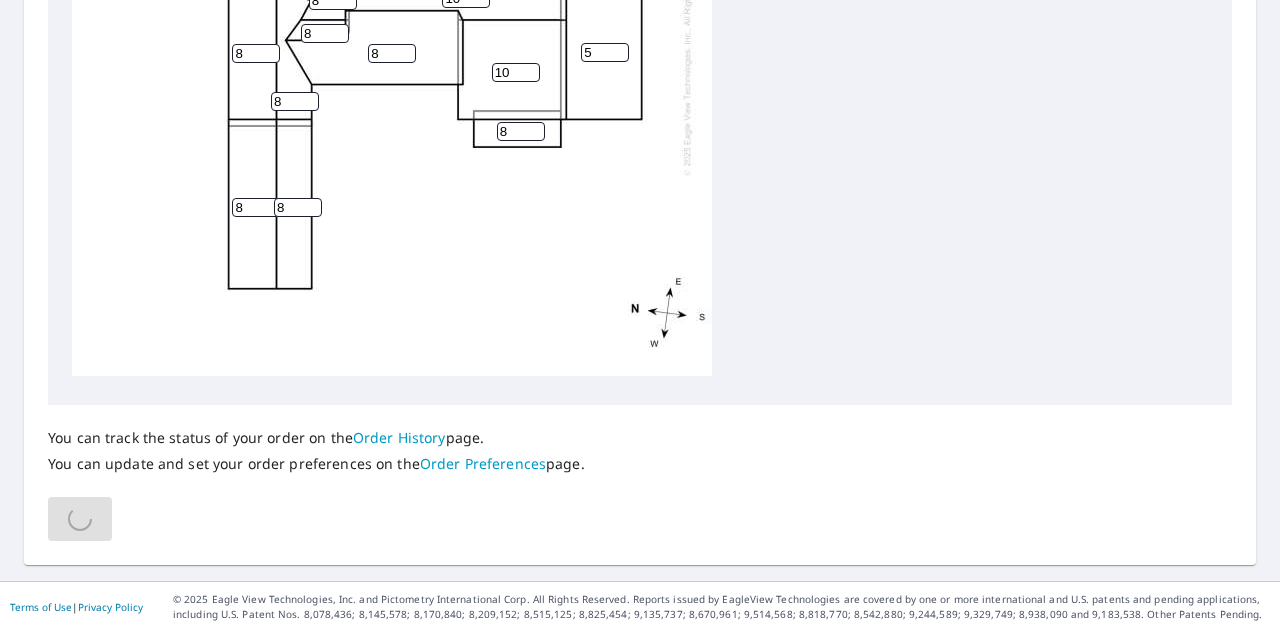 scroll, scrollTop: 0, scrollLeft: 0, axis: both 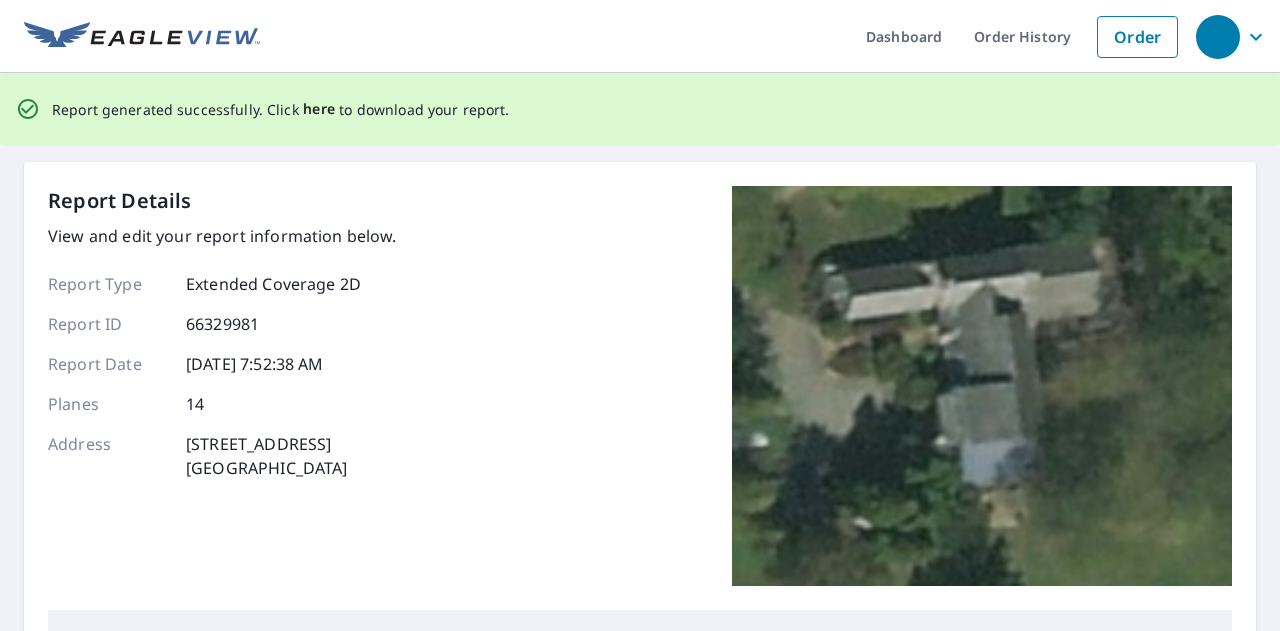 click on "here" at bounding box center [319, 109] 